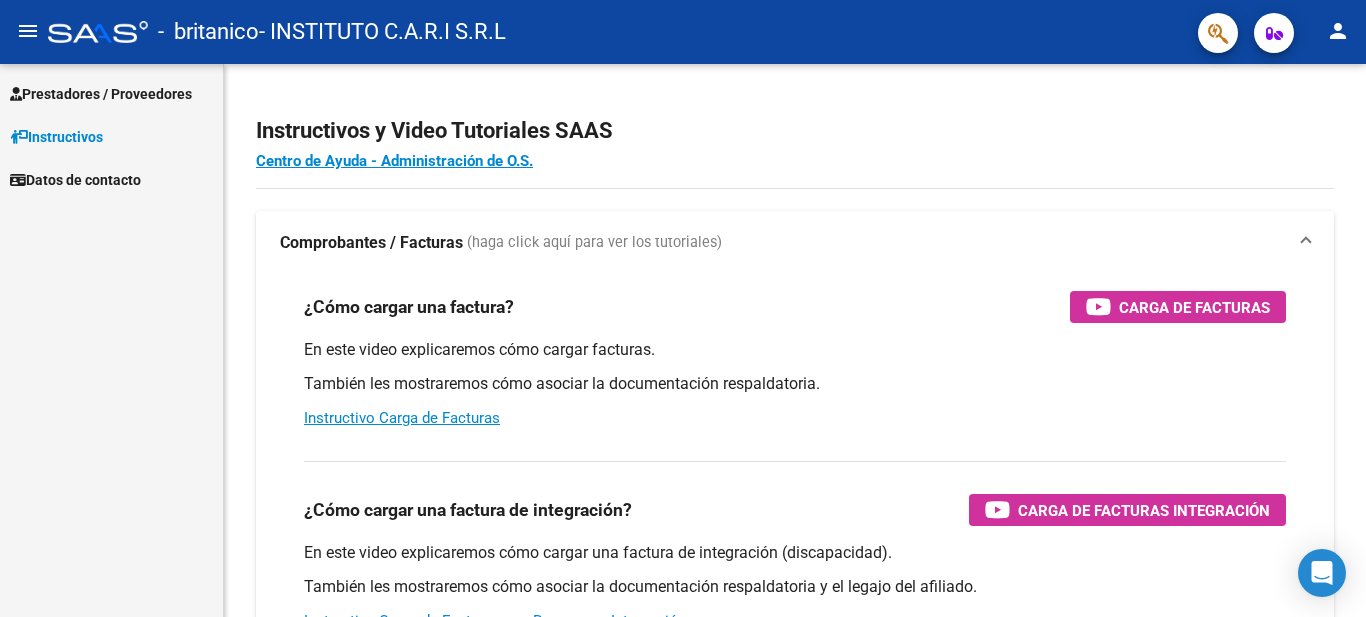 scroll, scrollTop: 0, scrollLeft: 0, axis: both 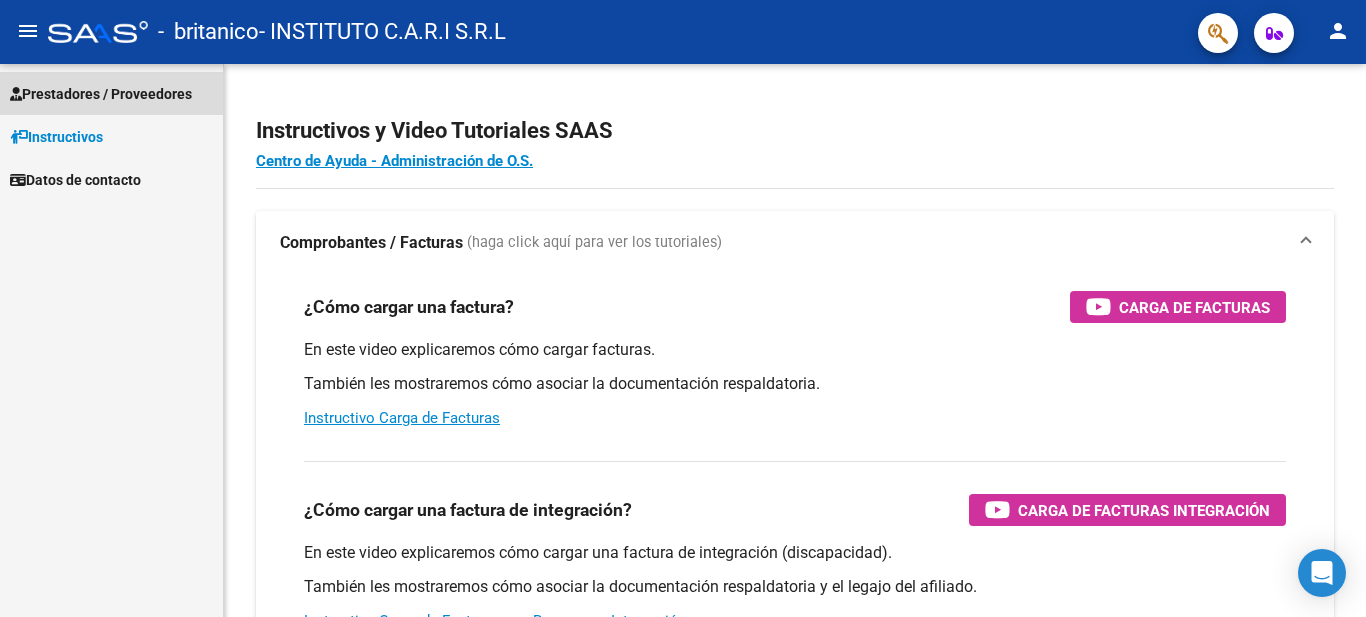 click on "Prestadores / Proveedores" at bounding box center [101, 94] 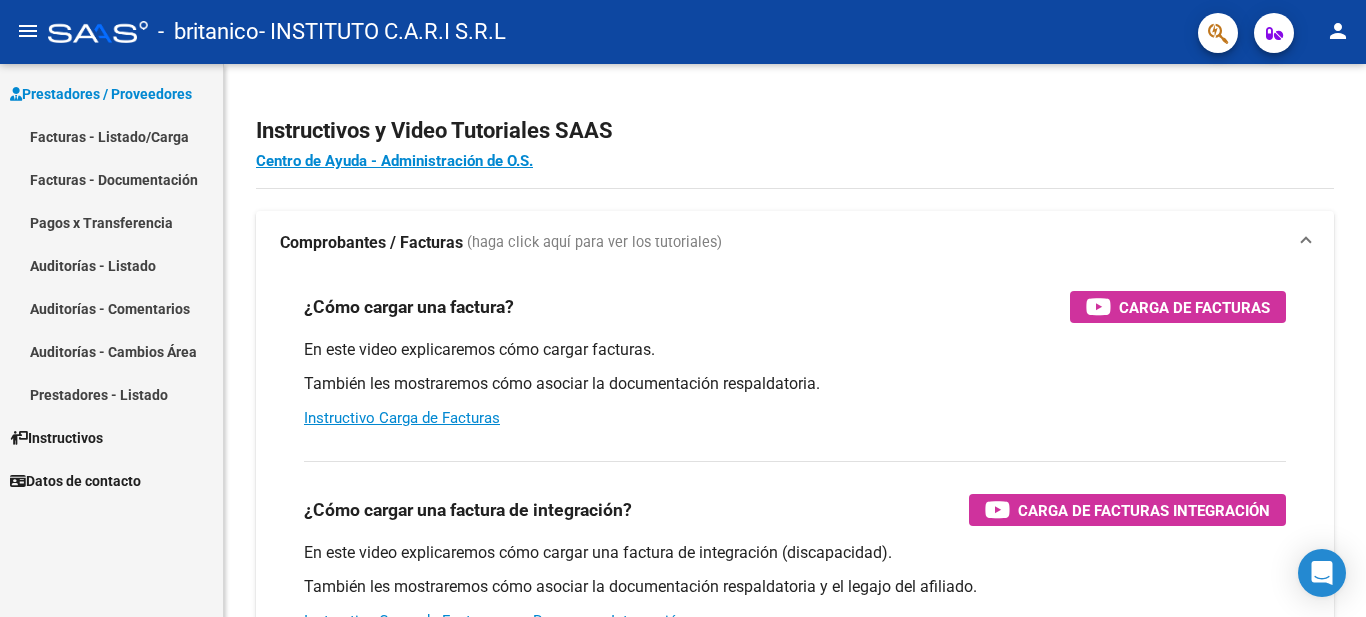 click on "Facturas - Listado/Carga" at bounding box center (111, 136) 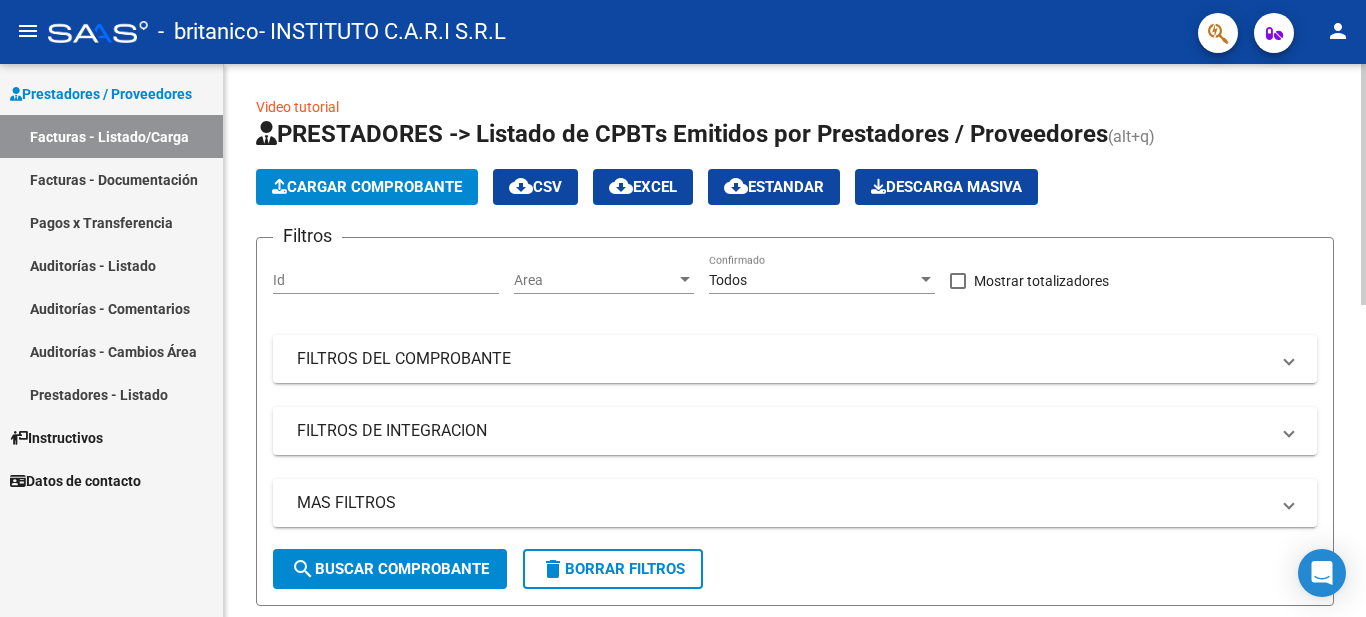 click on "Cargar Comprobante" 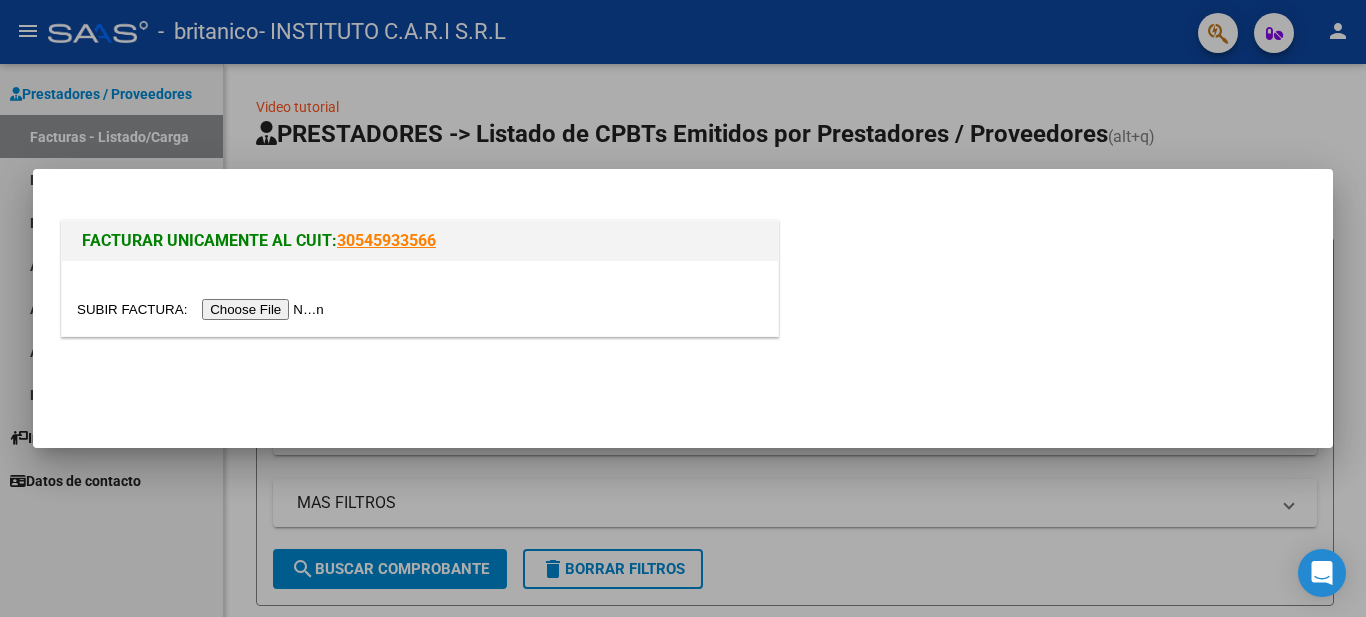 click at bounding box center (203, 309) 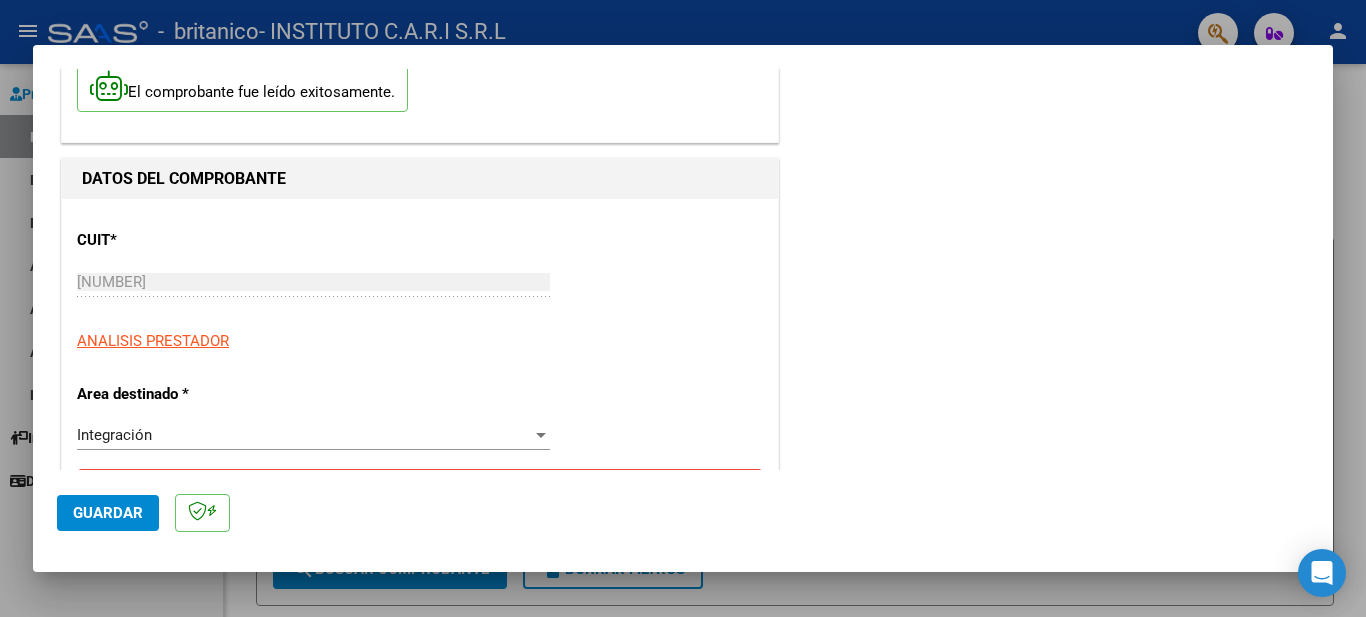 scroll, scrollTop: 300, scrollLeft: 0, axis: vertical 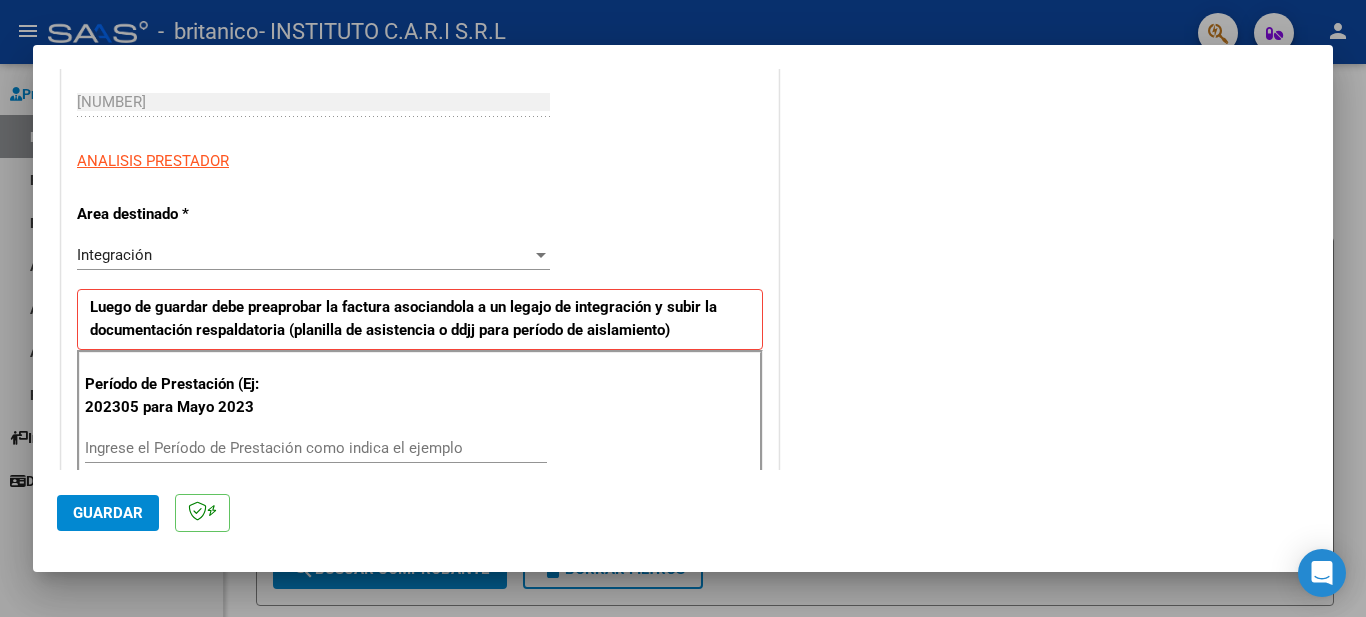 click at bounding box center [541, 255] 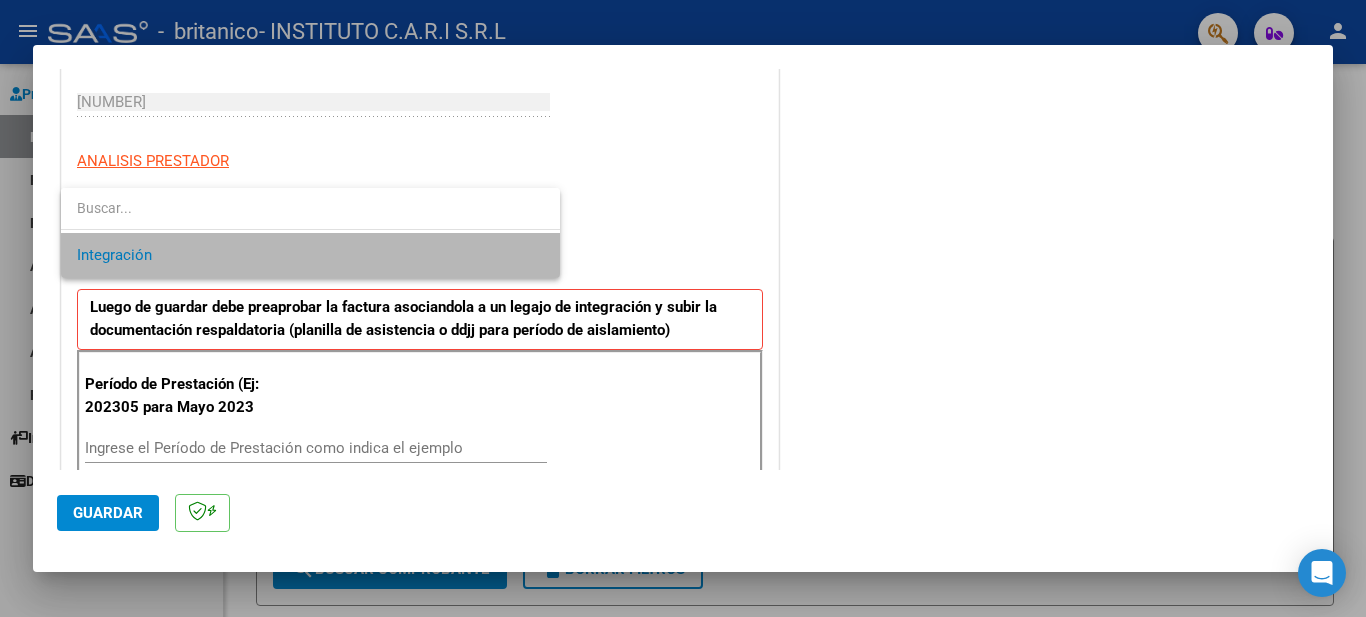click on "Integración" at bounding box center [310, 255] 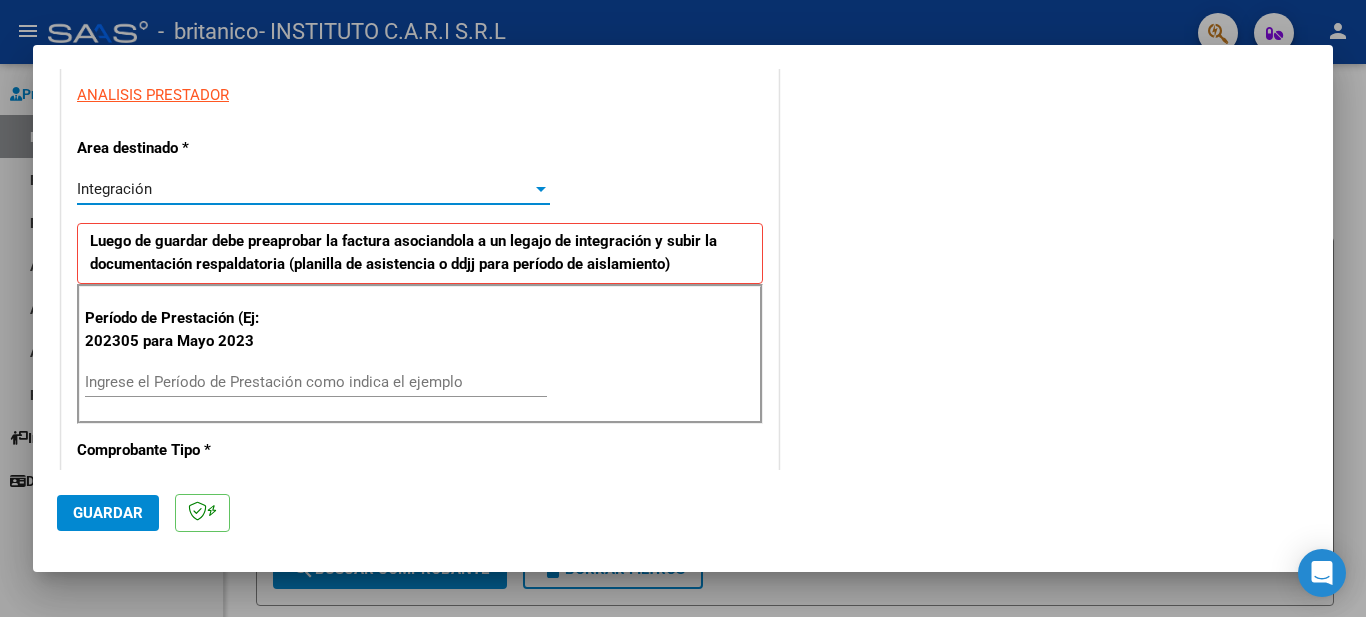 scroll, scrollTop: 400, scrollLeft: 0, axis: vertical 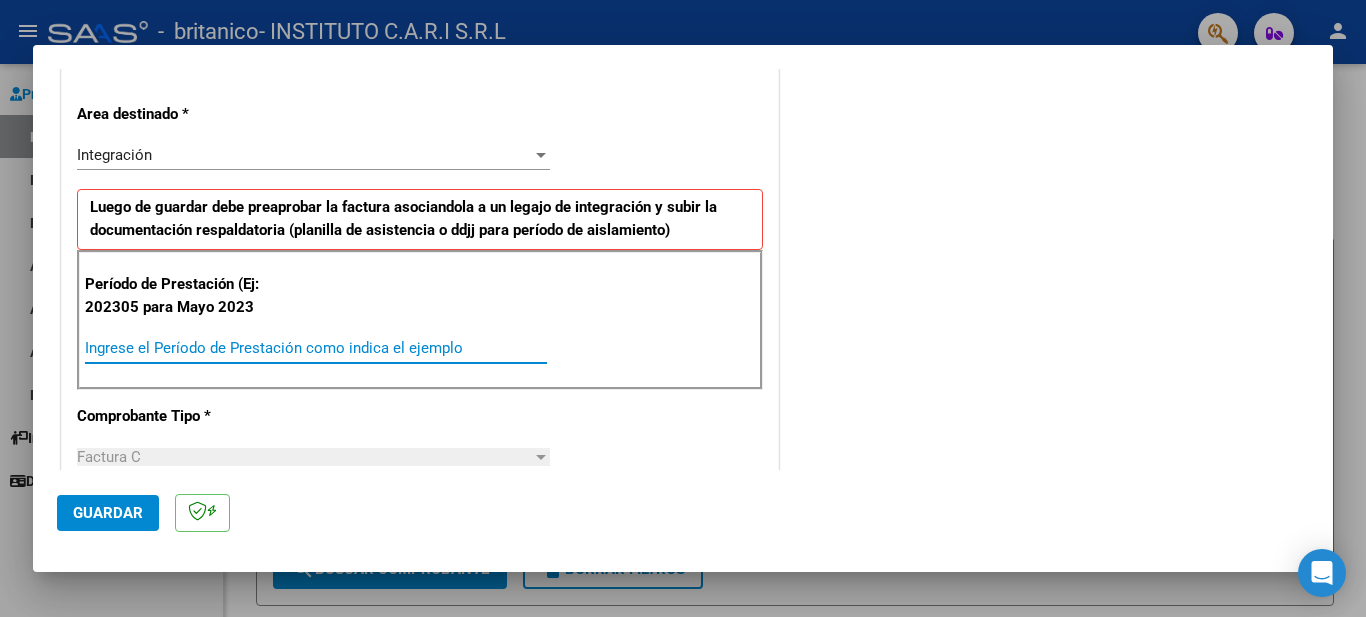click on "Ingrese el Período de Prestación como indica el ejemplo" at bounding box center [316, 348] 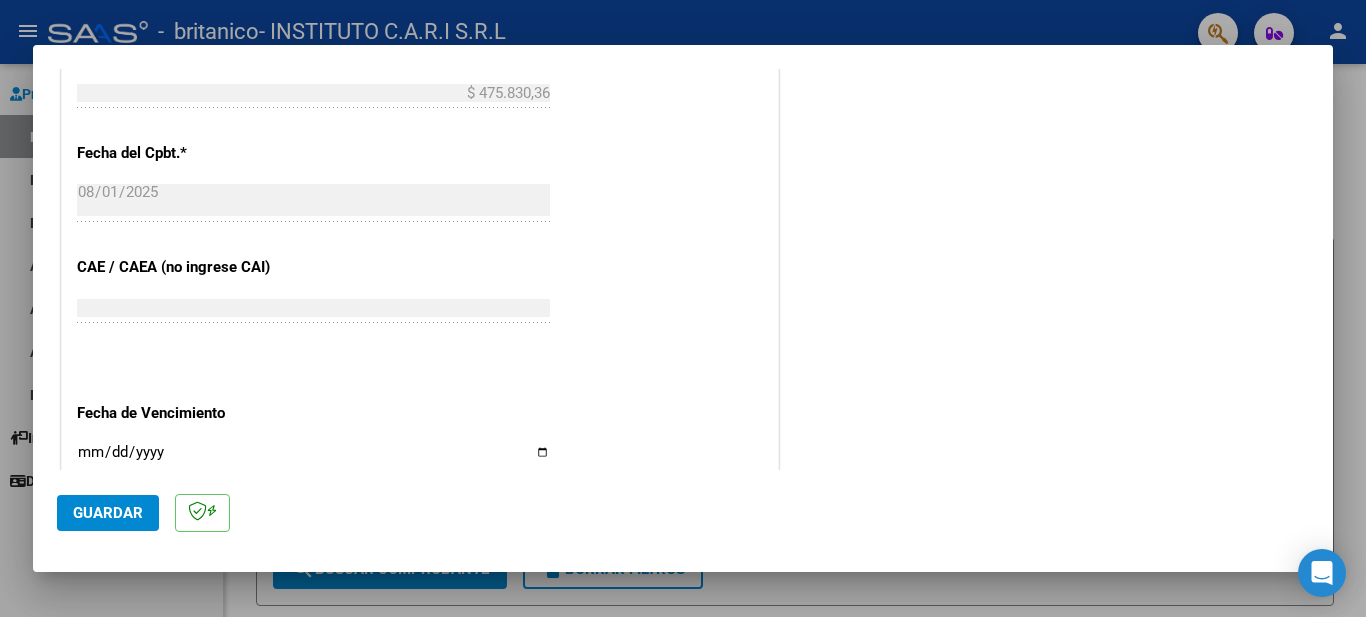 scroll, scrollTop: 1300, scrollLeft: 0, axis: vertical 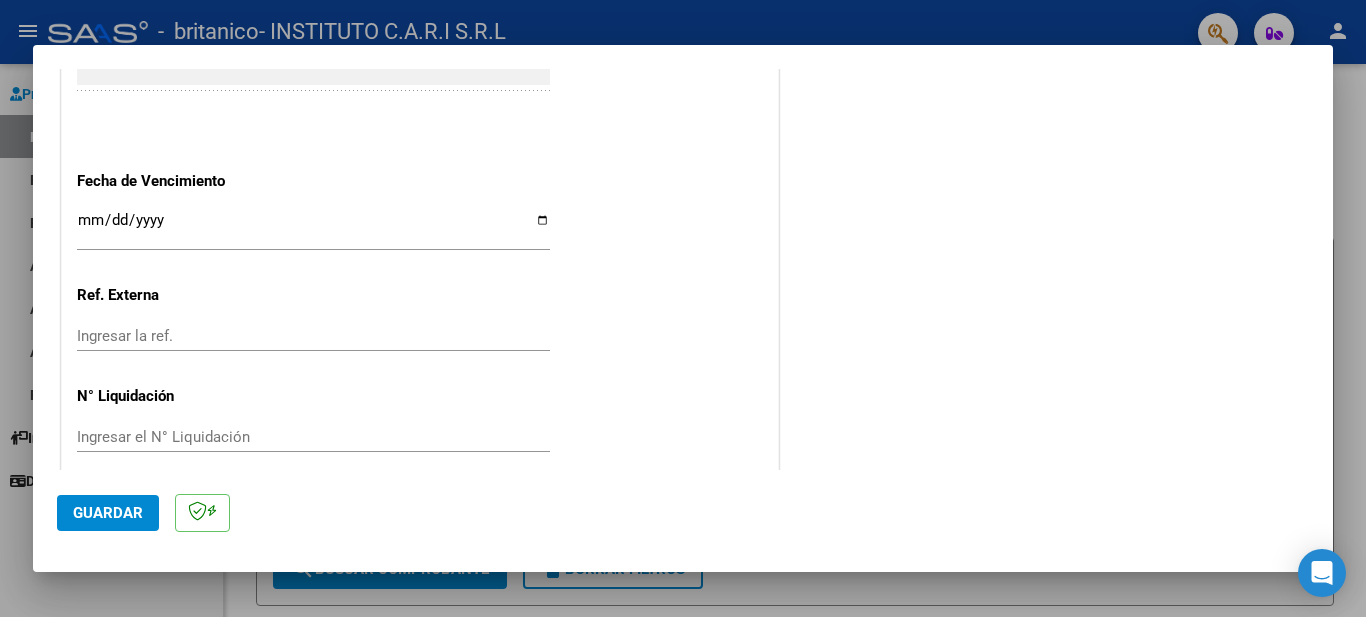 type on "202507" 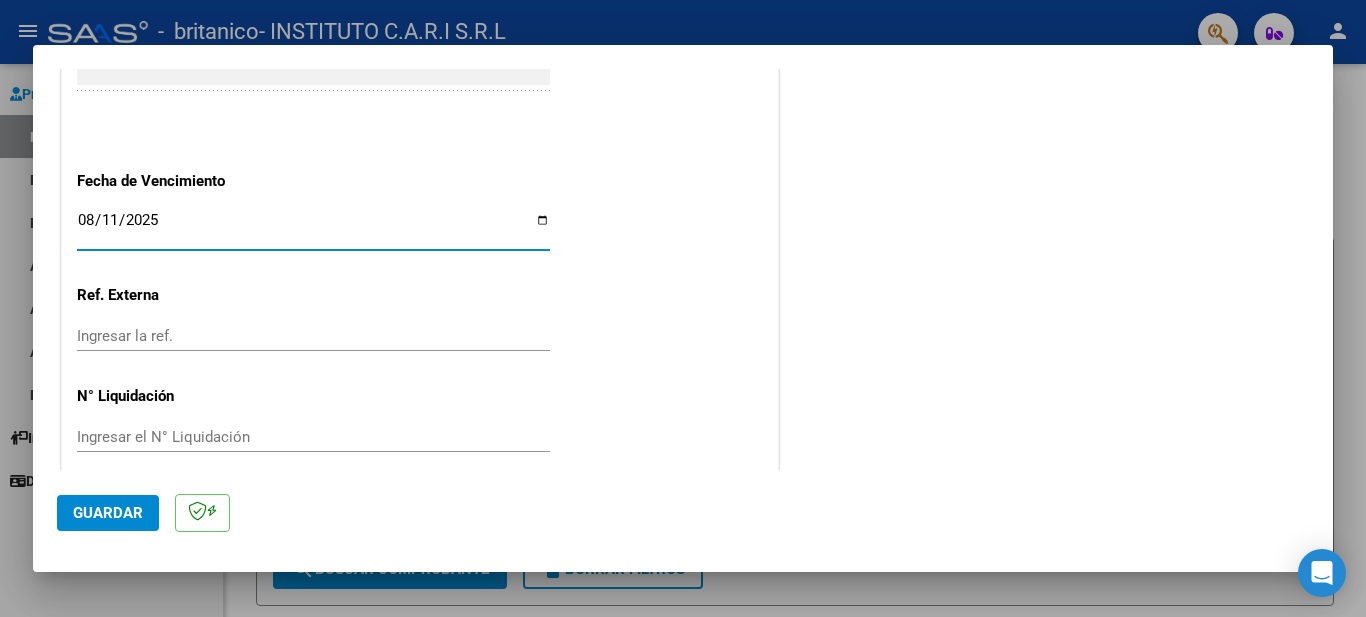 type on "2025-08-11" 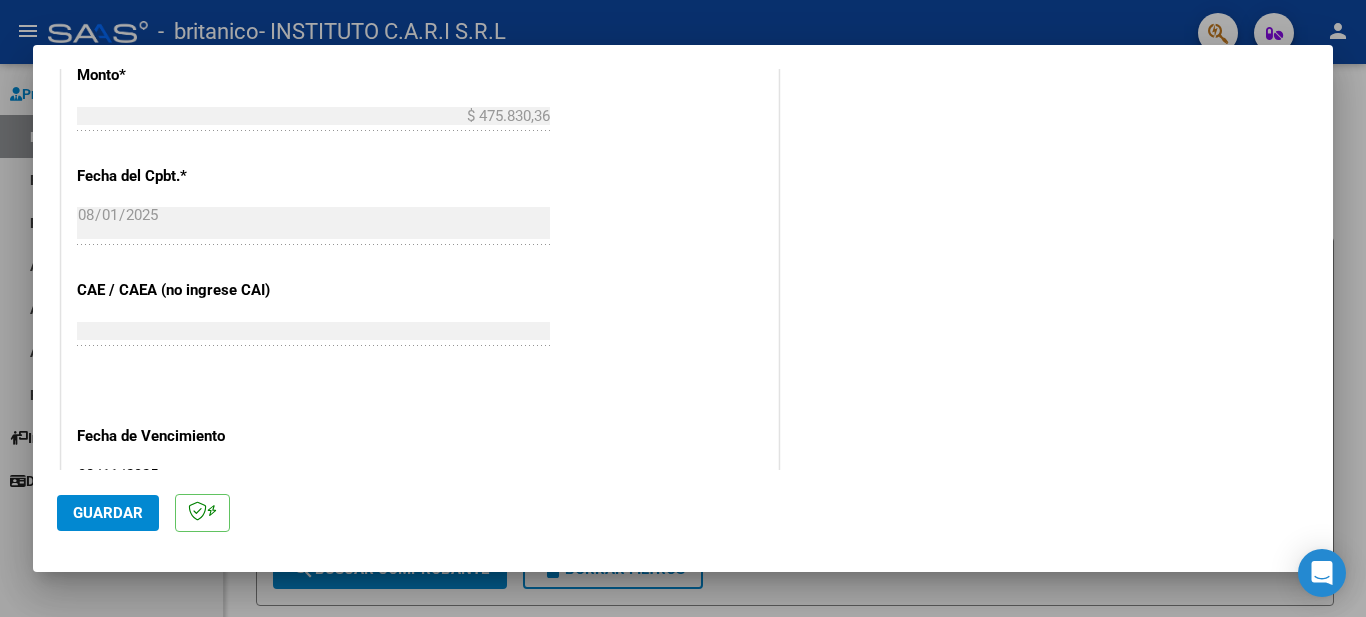scroll, scrollTop: 1100, scrollLeft: 0, axis: vertical 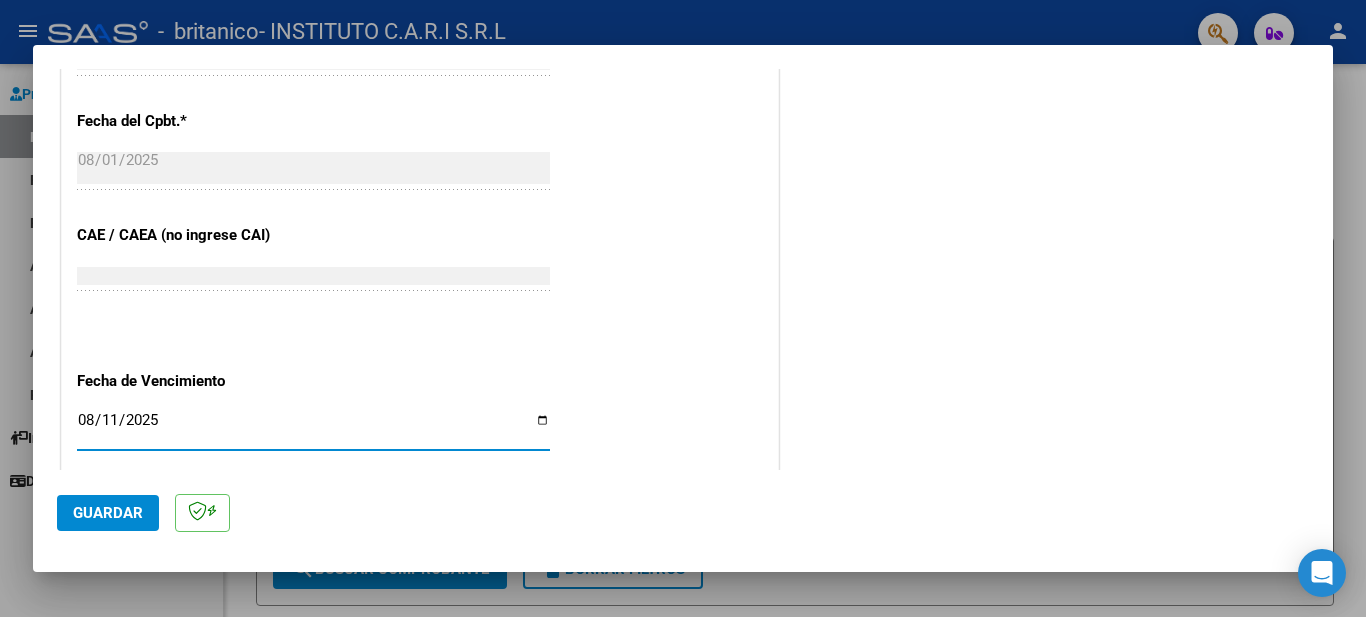 click on "Guardar" 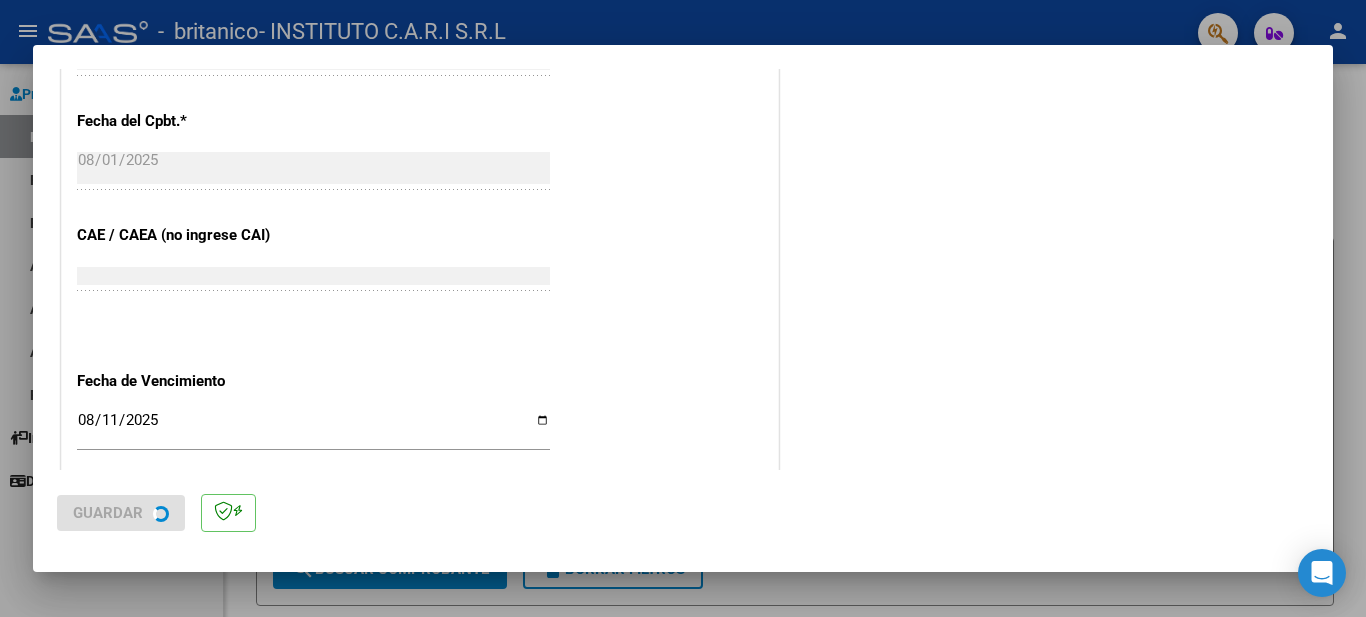 scroll, scrollTop: 0, scrollLeft: 0, axis: both 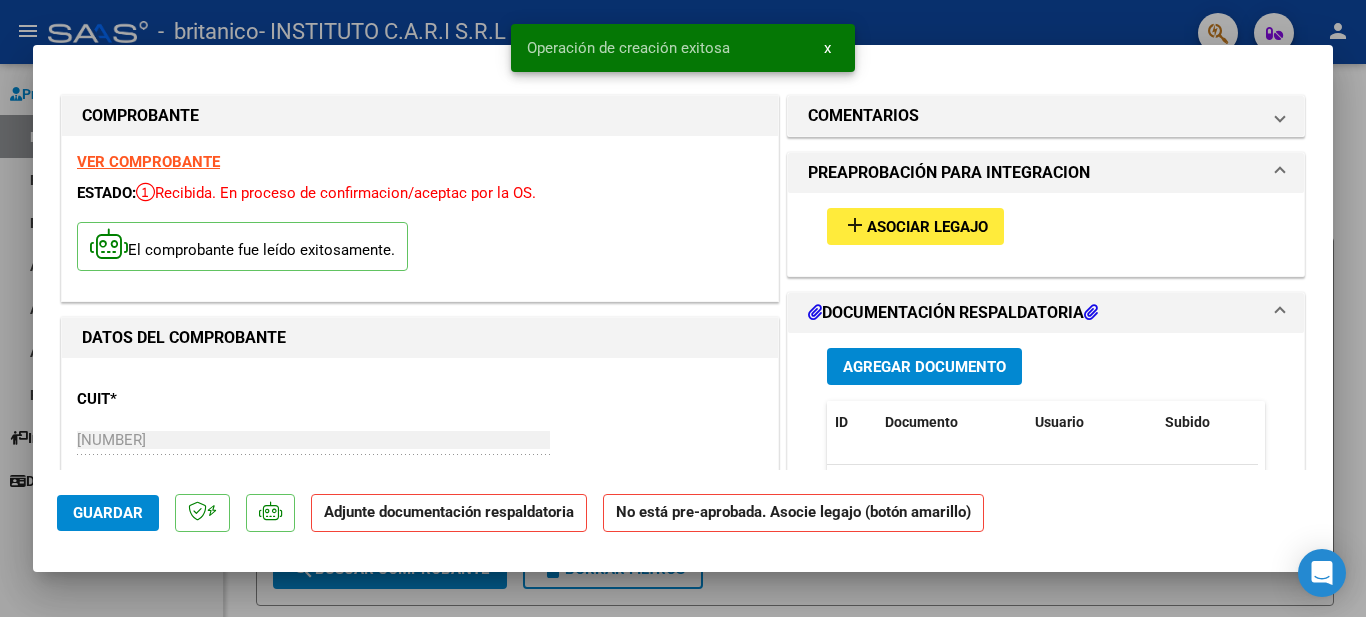 click on "Asociar Legajo" at bounding box center (927, 227) 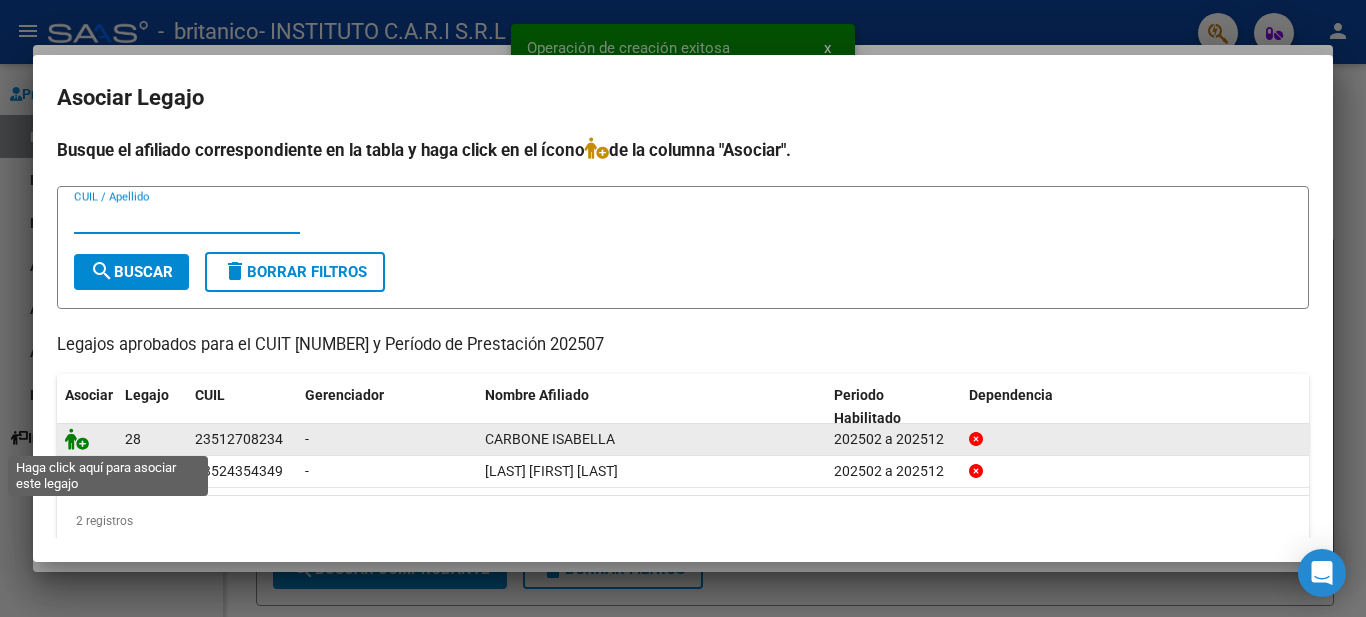 click 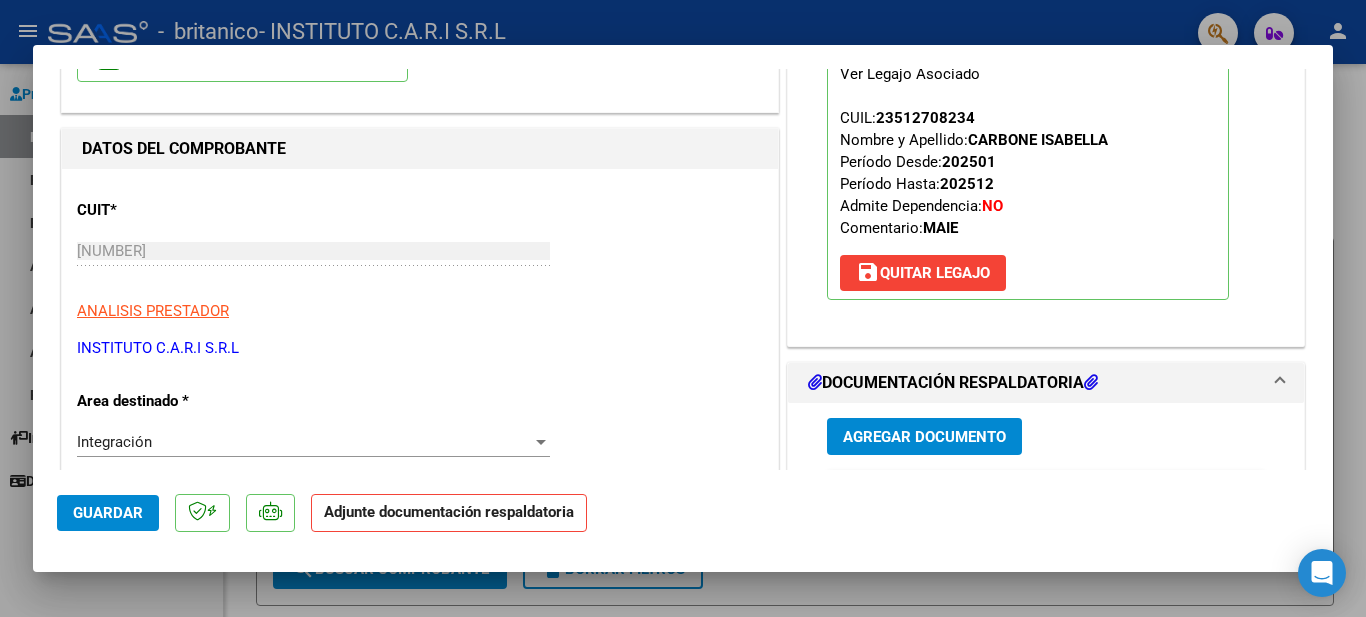 scroll, scrollTop: 400, scrollLeft: 0, axis: vertical 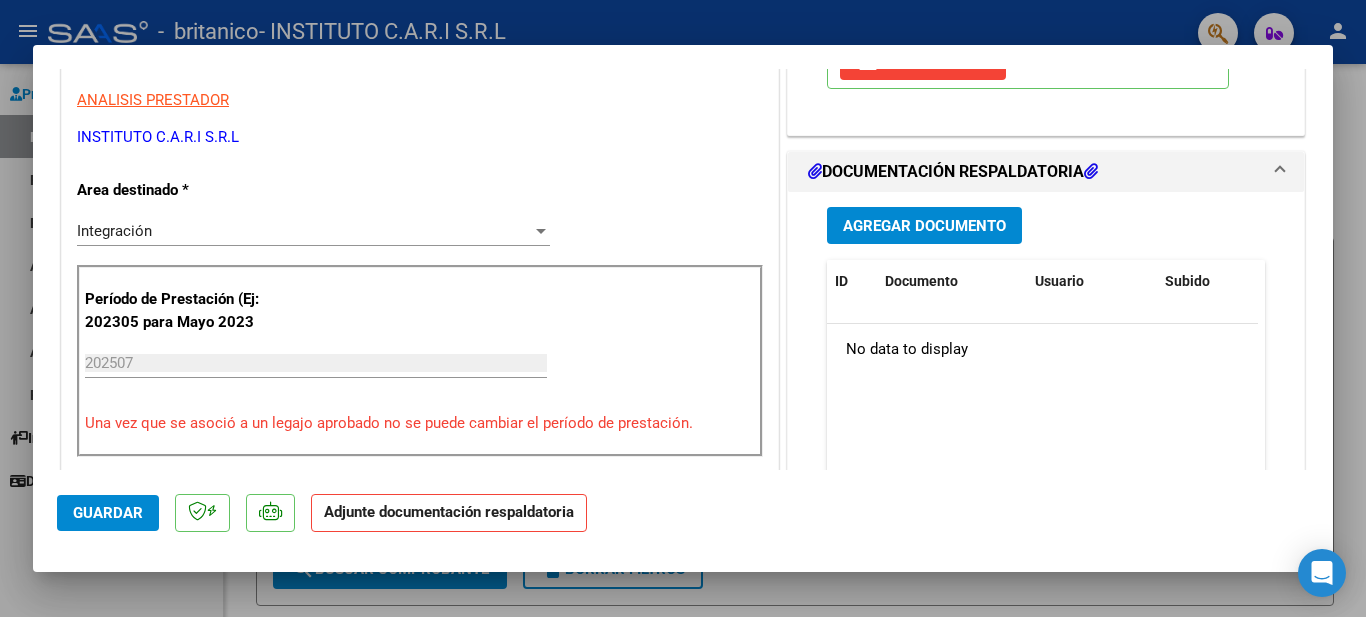 click on "Agregar Documento" at bounding box center [924, 226] 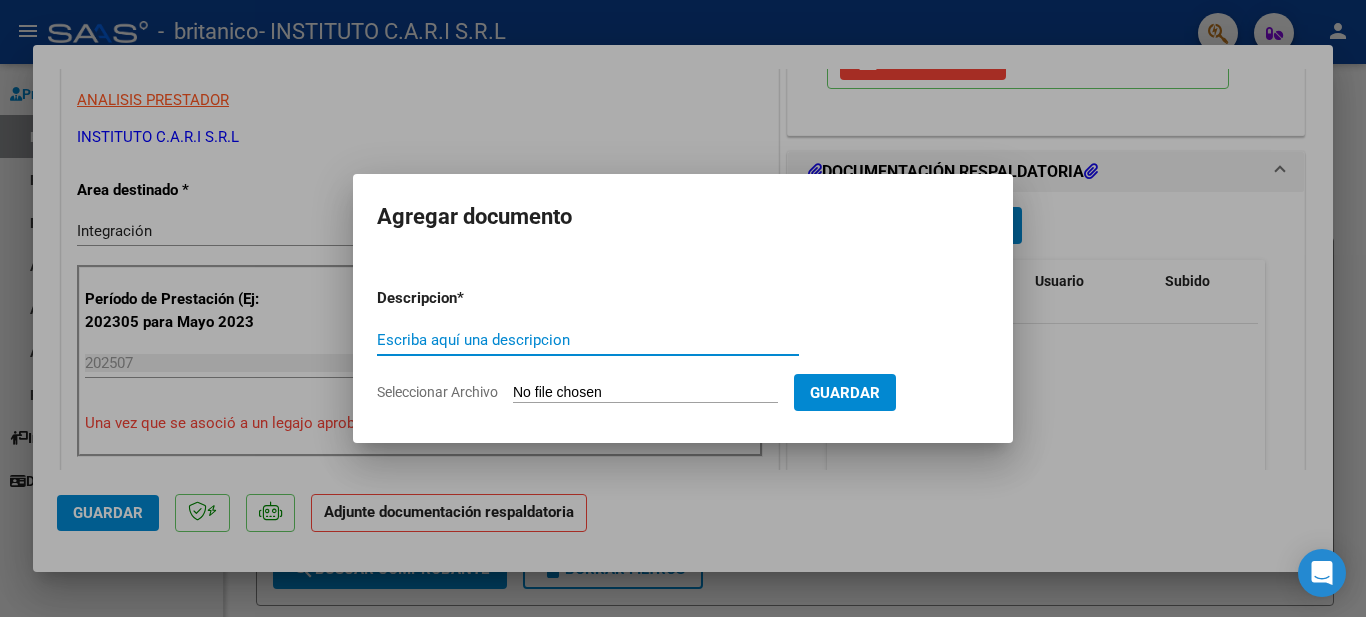 click on "Escriba aquí una descripcion" at bounding box center [588, 340] 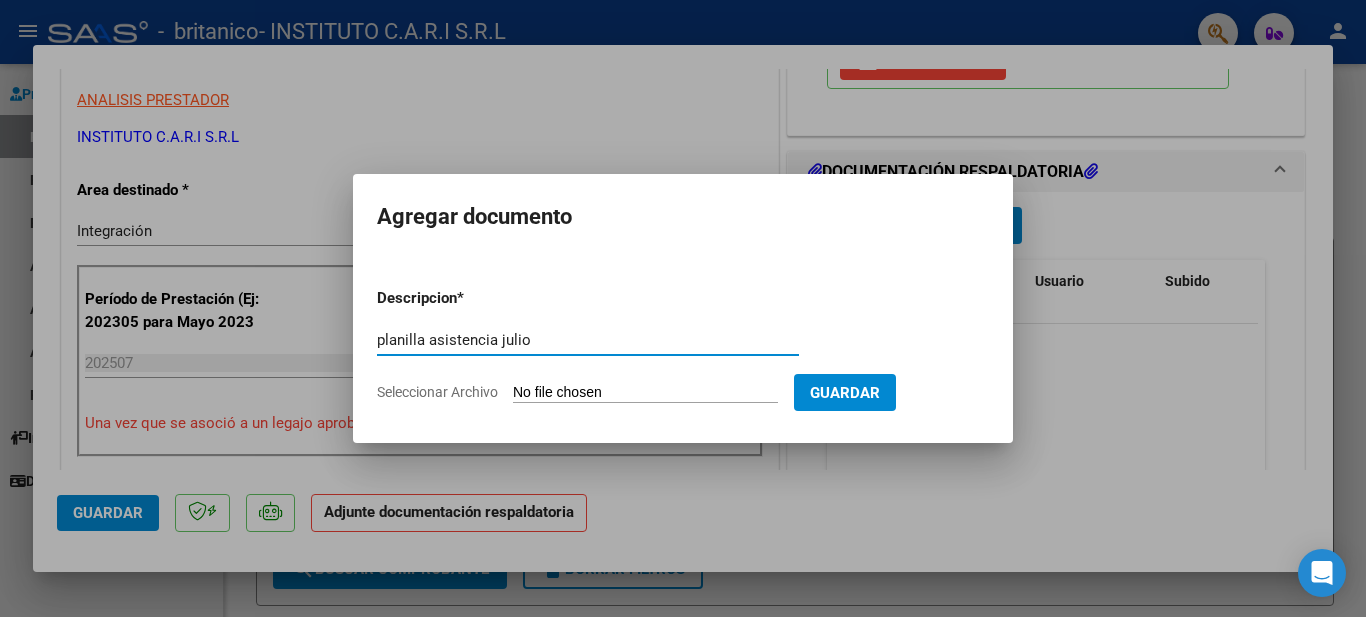 type on "planilla asistencia julio" 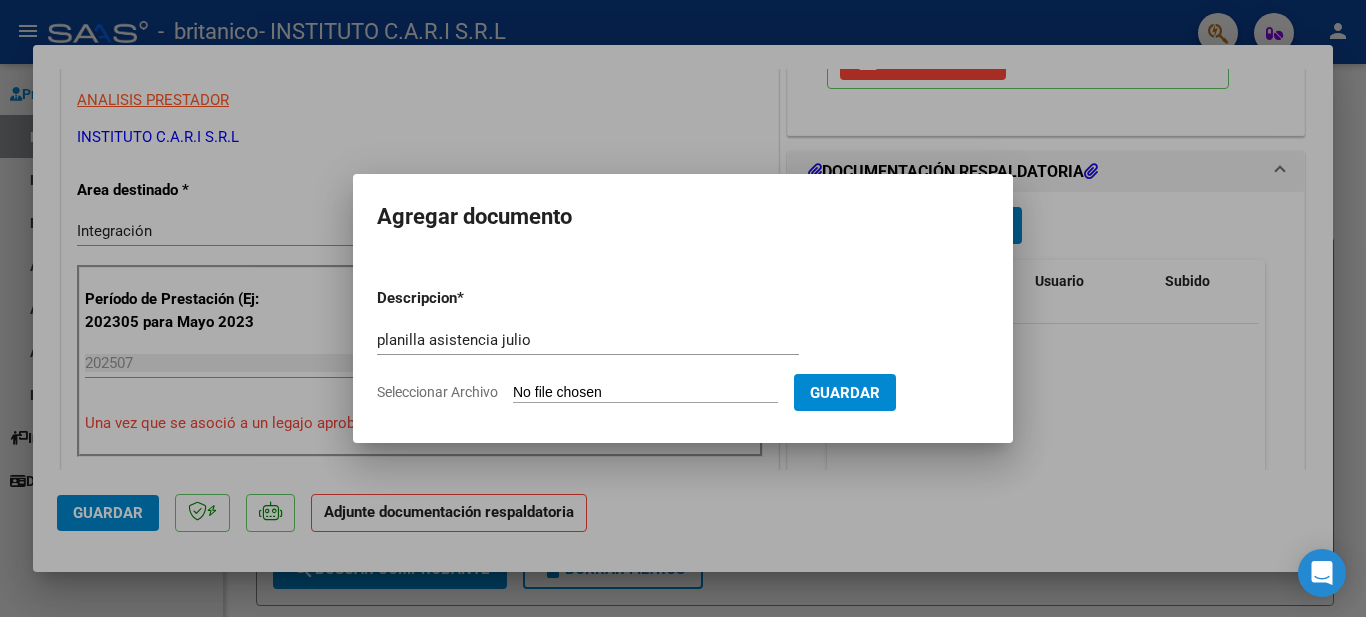click on "Seleccionar Archivo" 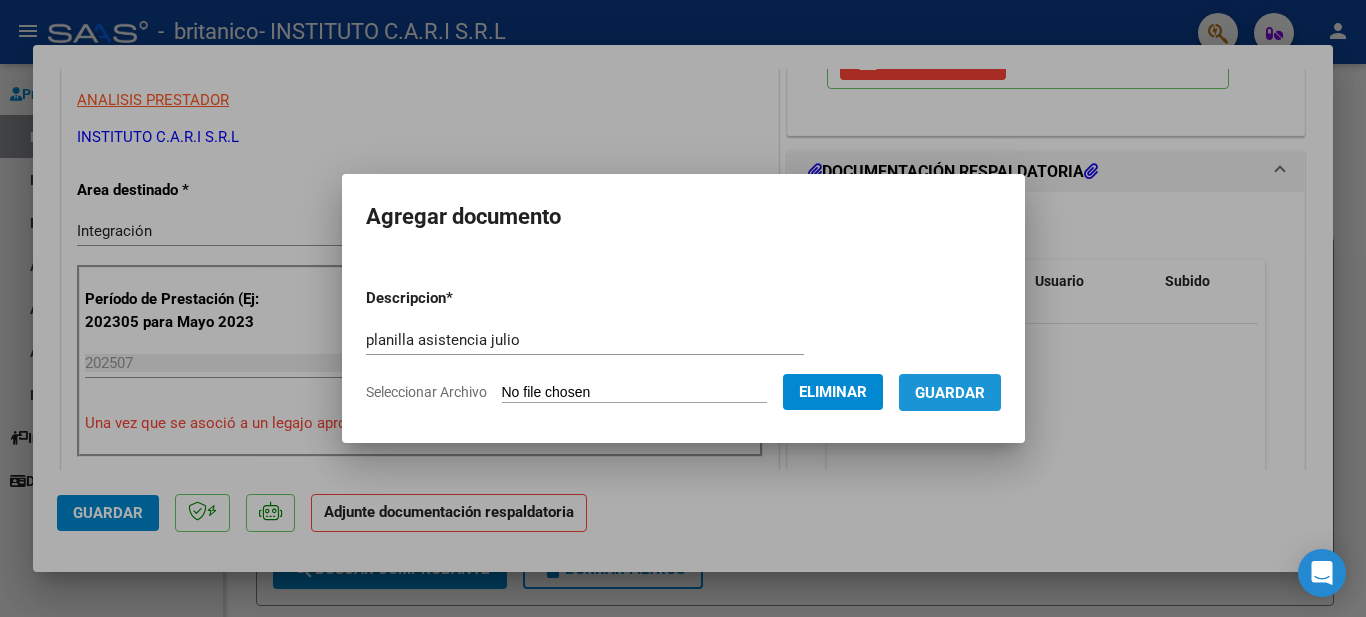 click on "Guardar" at bounding box center (950, 393) 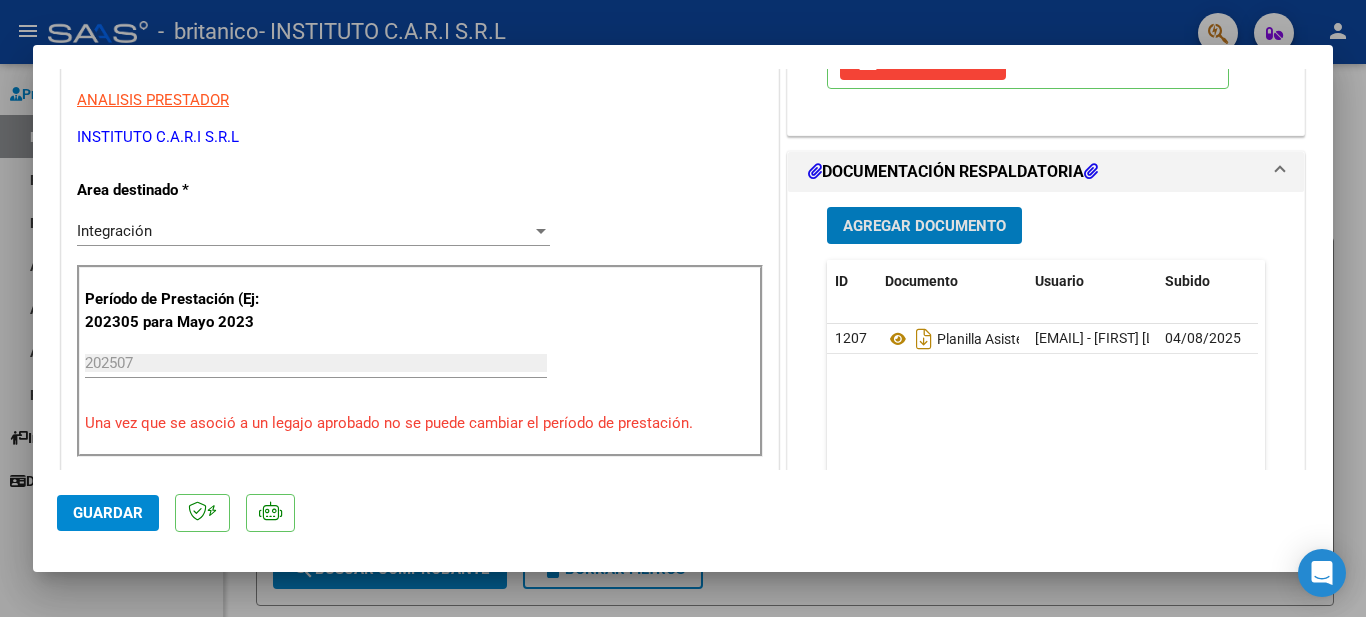 click on "Guardar" 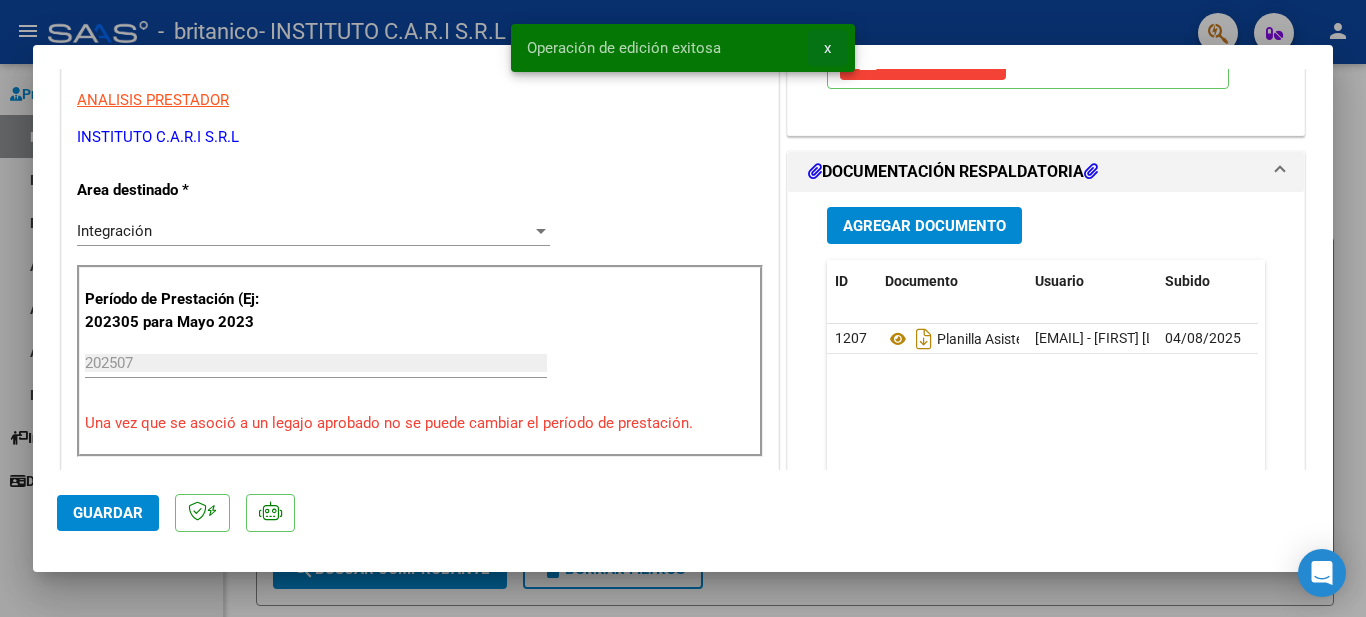 click on "x" at bounding box center [827, 48] 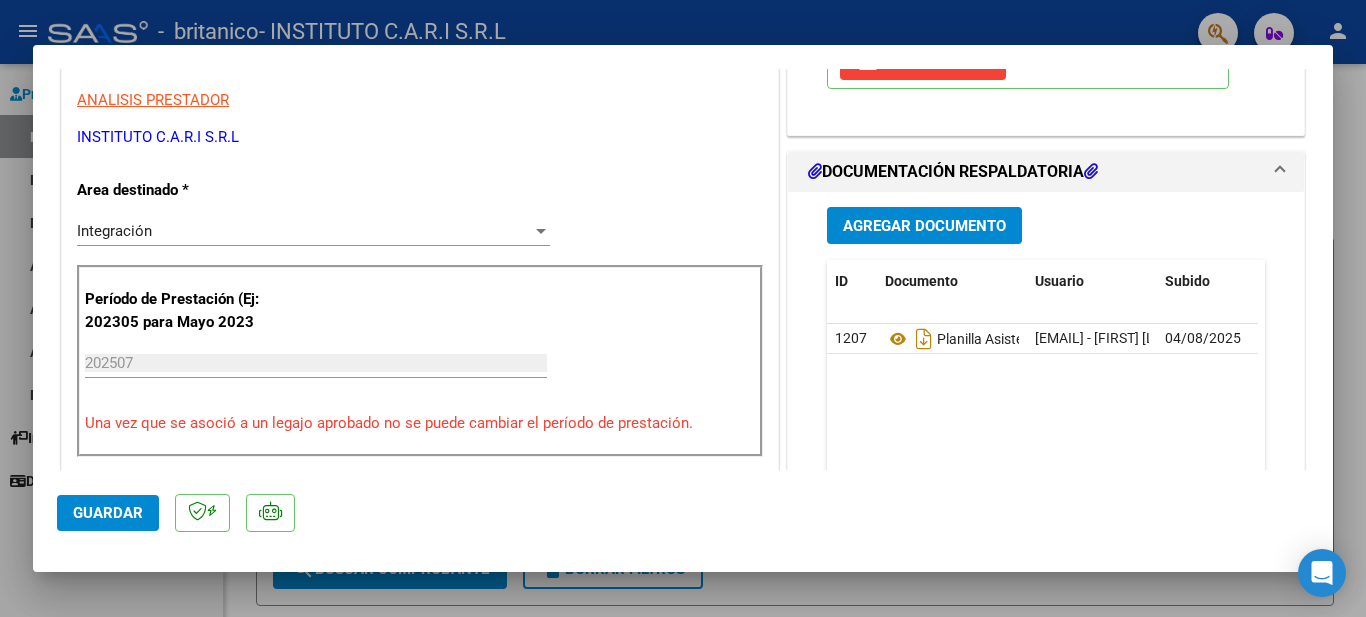 click at bounding box center (683, 308) 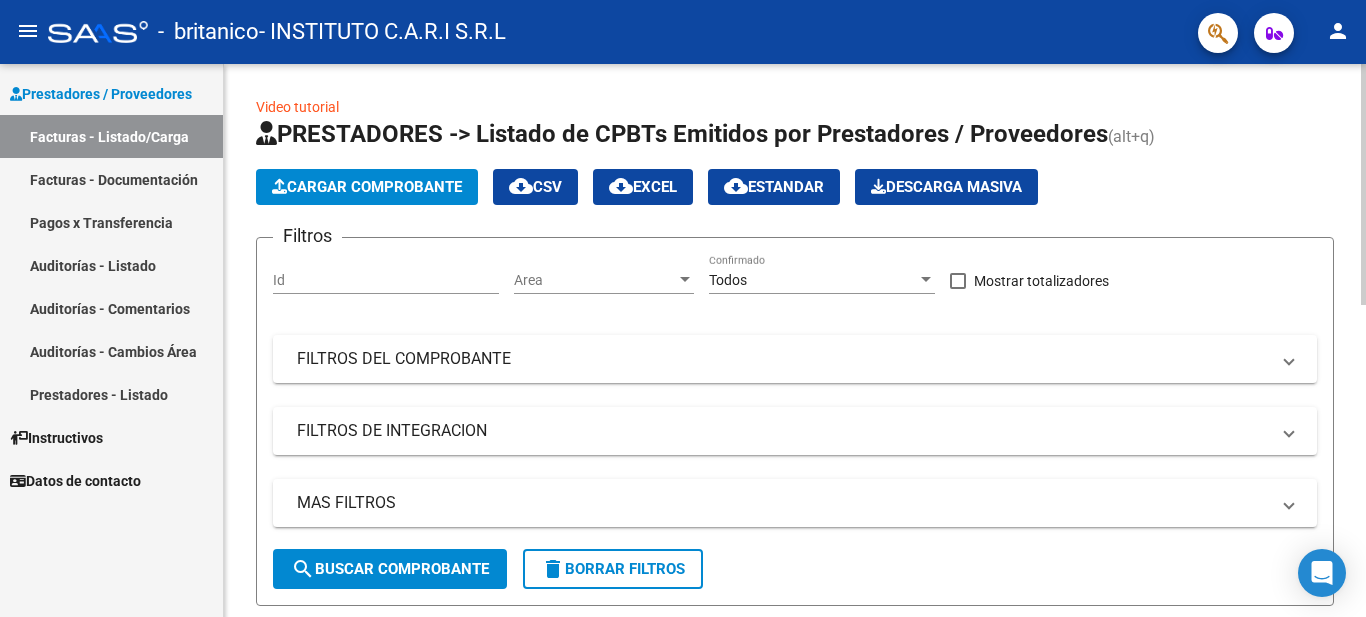 click on "Cargar Comprobante" 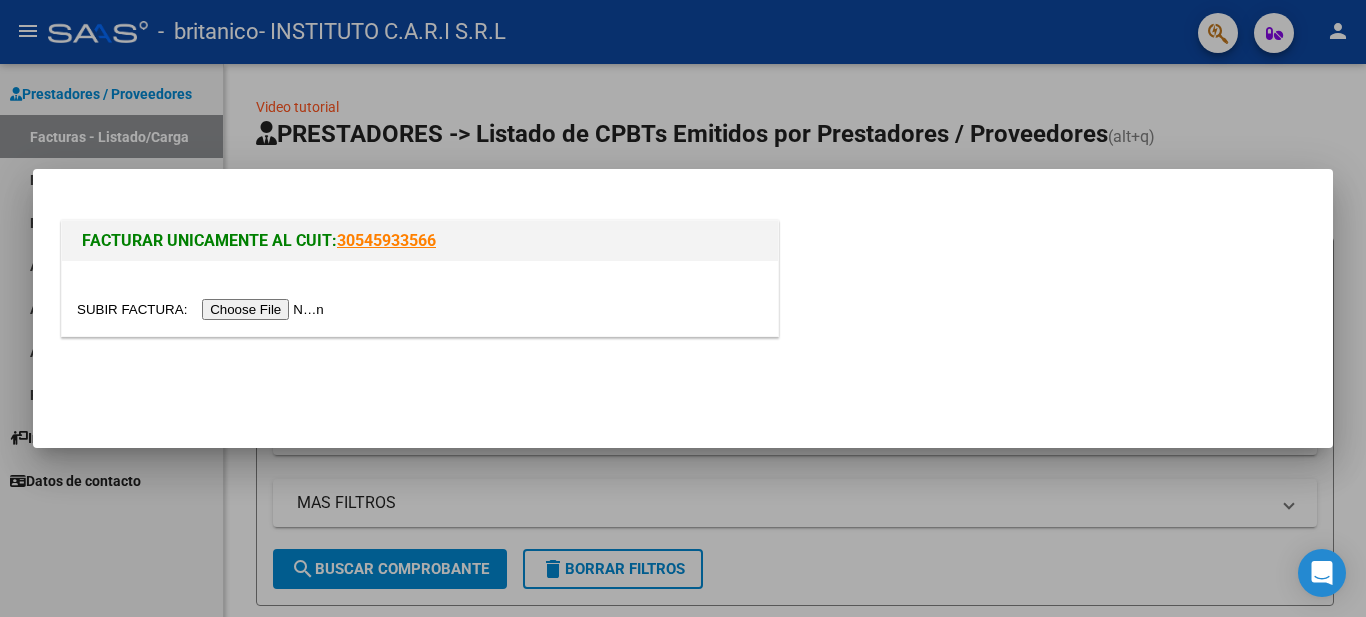 click at bounding box center [203, 309] 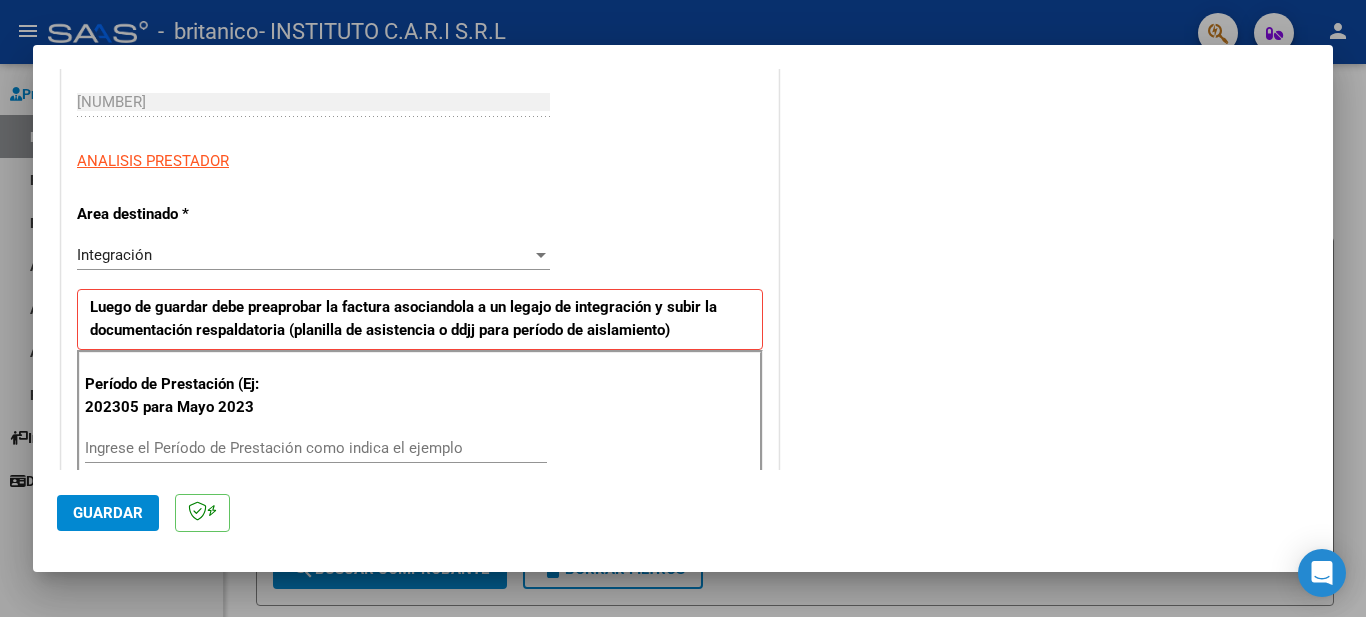 scroll, scrollTop: 500, scrollLeft: 0, axis: vertical 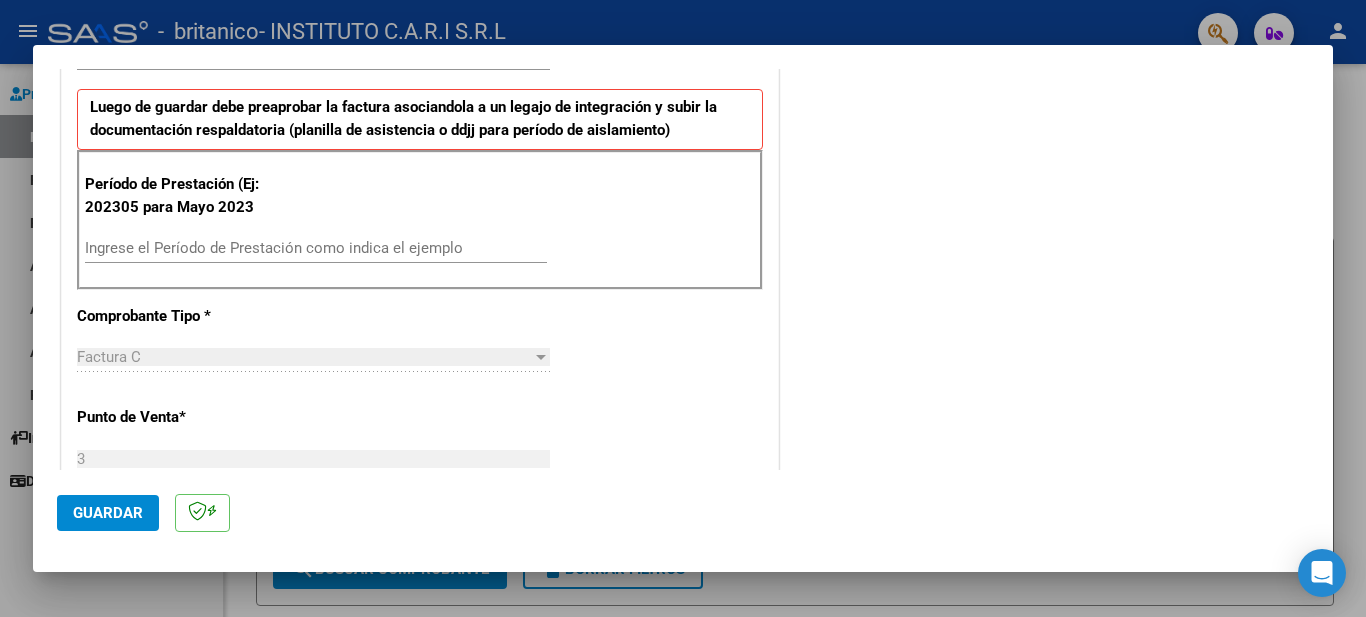 click on "Ingrese el Período de Prestación como indica el ejemplo" at bounding box center [316, 248] 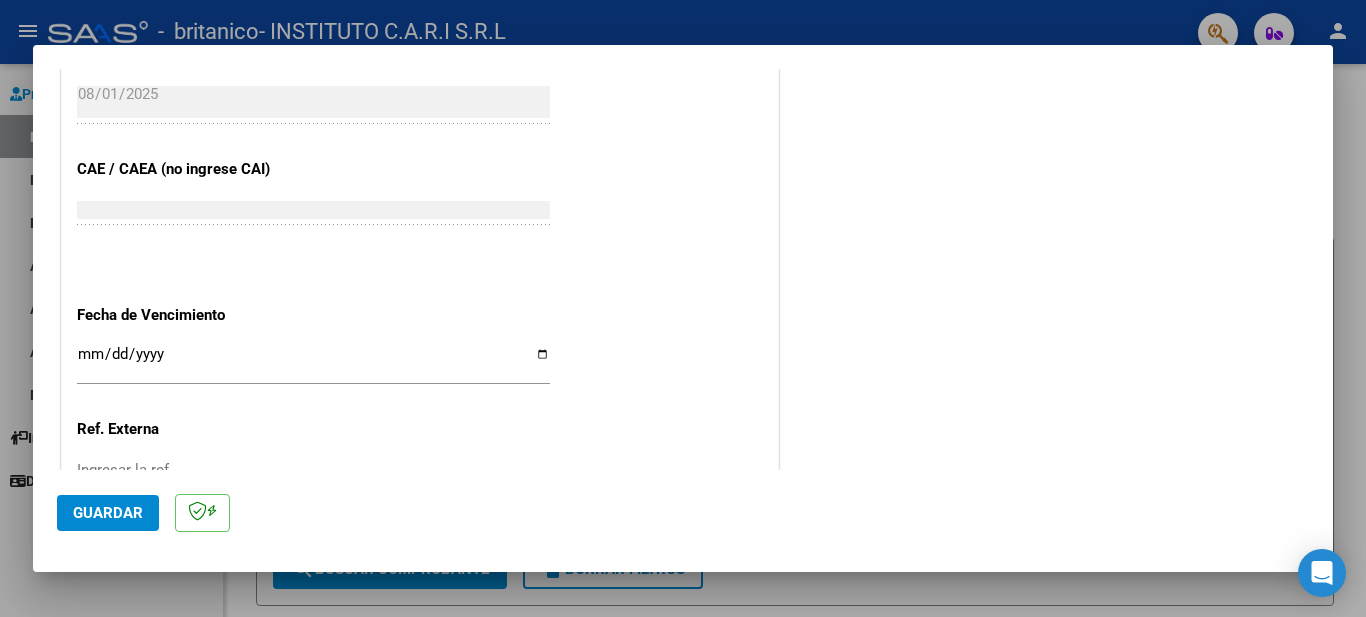 scroll, scrollTop: 1200, scrollLeft: 0, axis: vertical 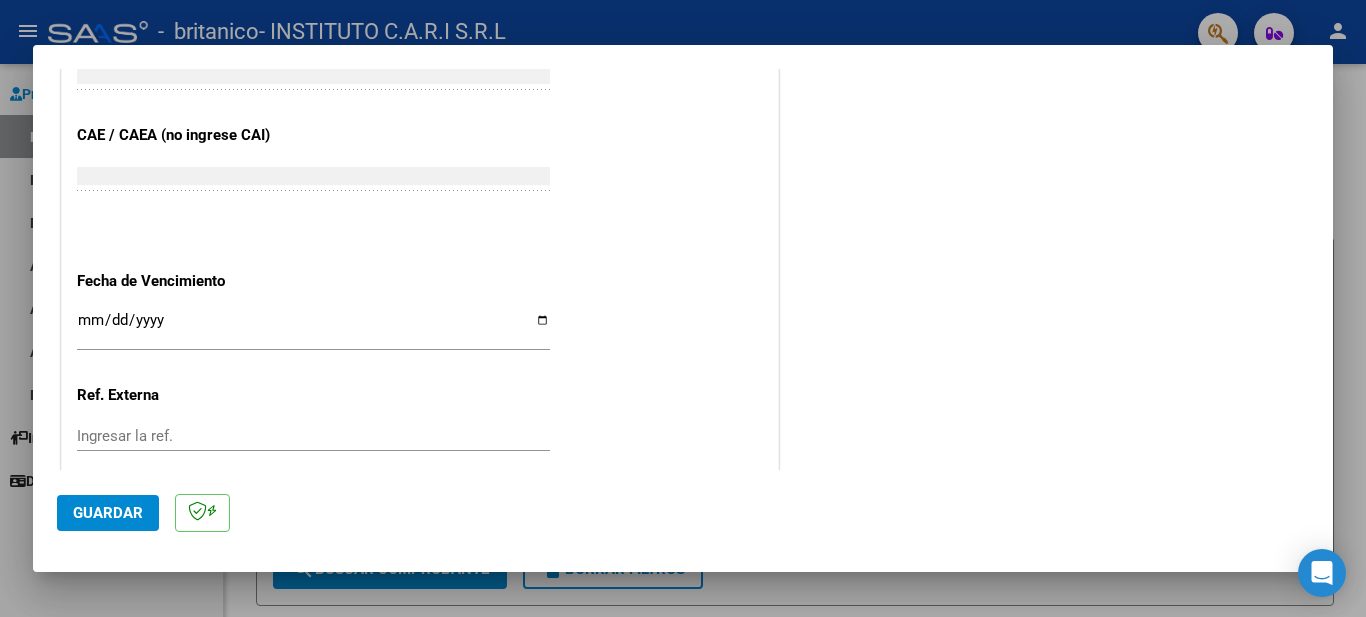 type on "202507" 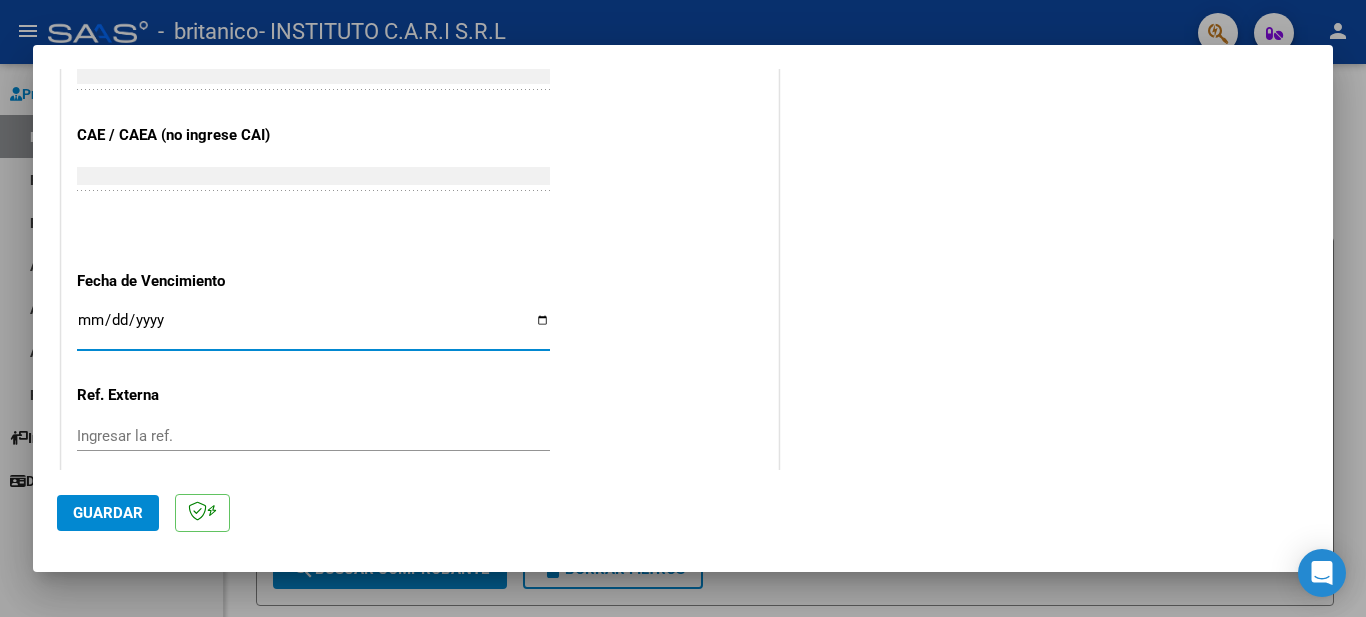 click on "Ingresar la fecha" at bounding box center (313, 328) 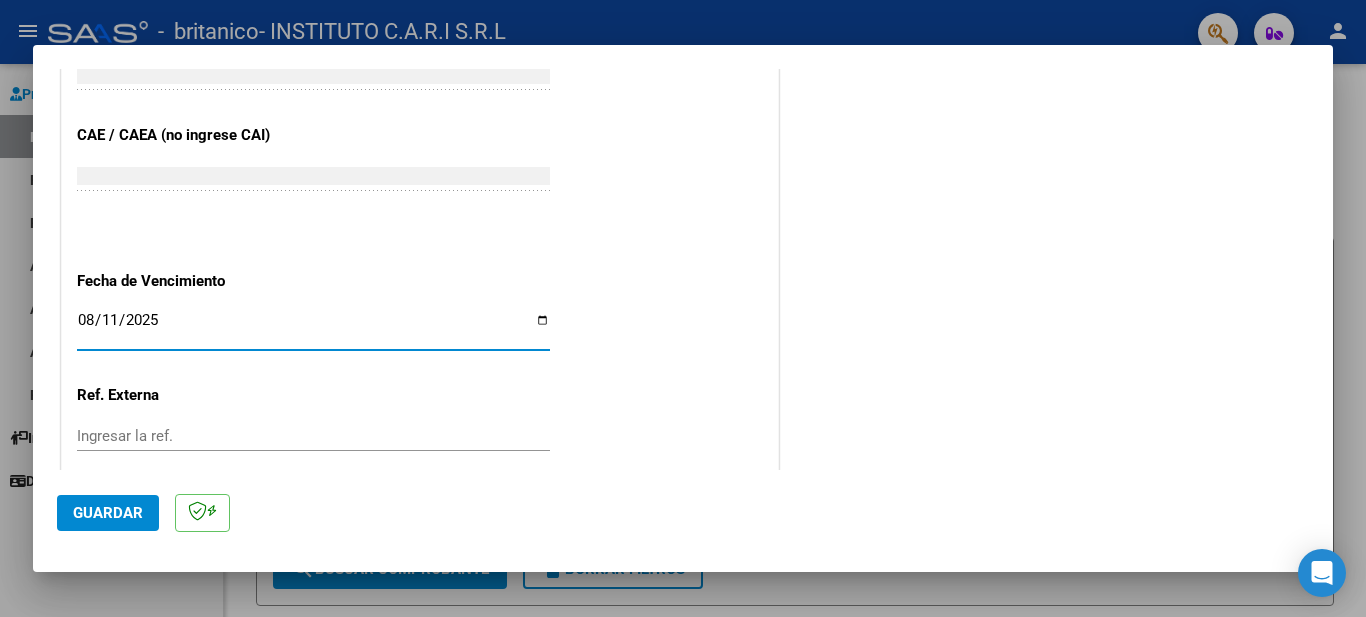 type on "2025-08-11" 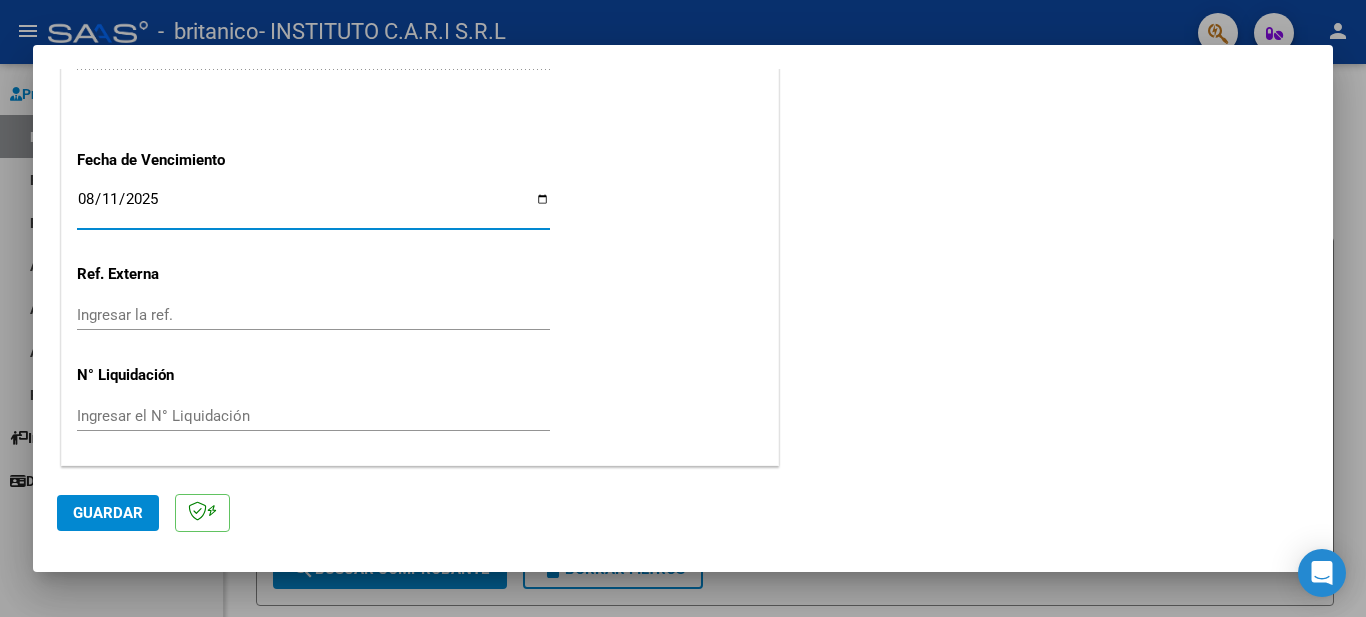 click on "Guardar" 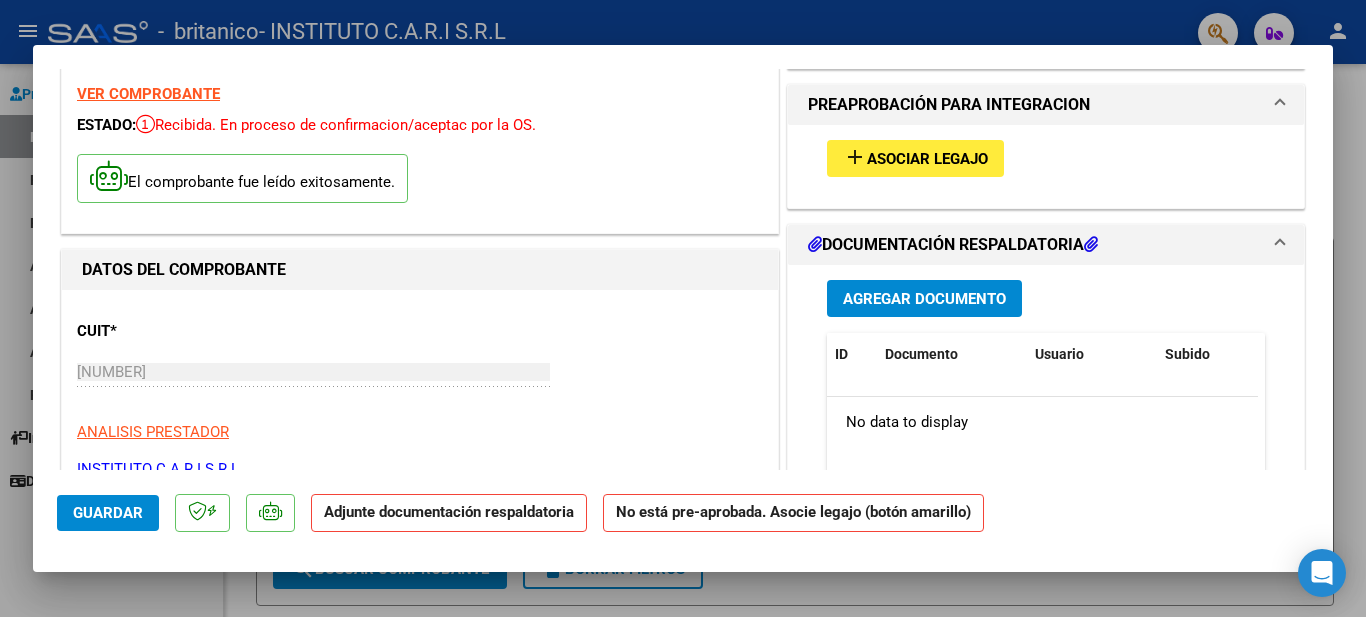 scroll, scrollTop: 0, scrollLeft: 0, axis: both 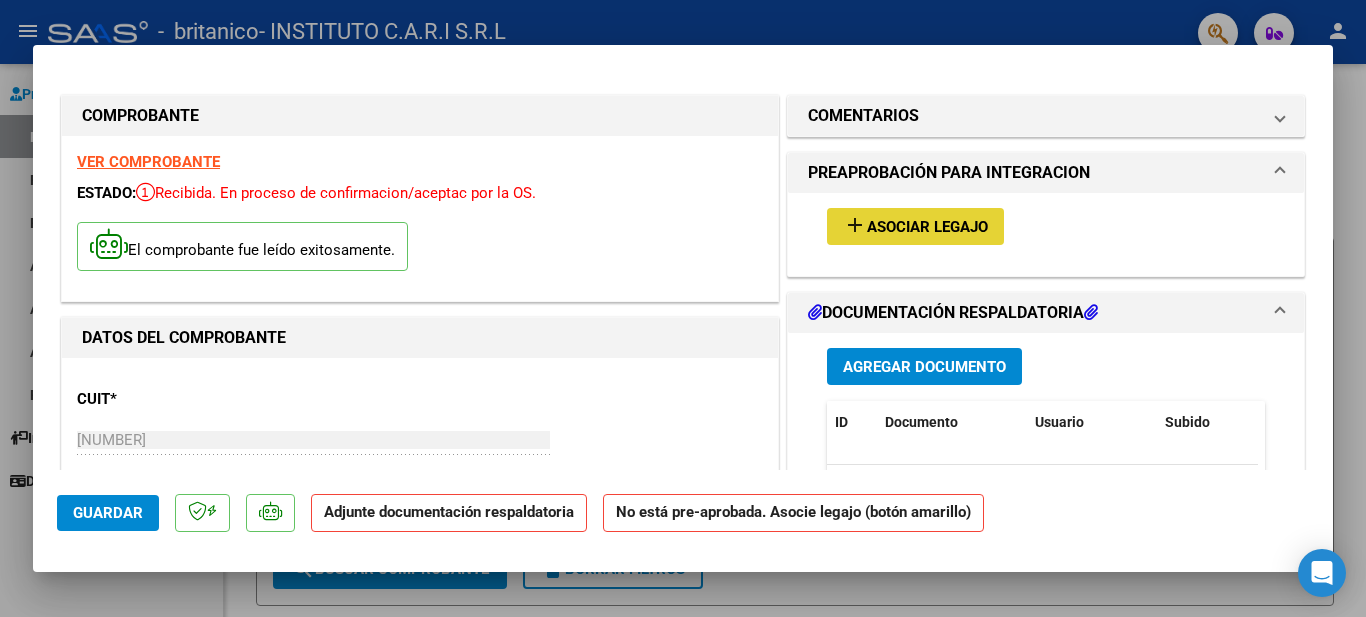 click on "Asociar Legajo" at bounding box center (927, 227) 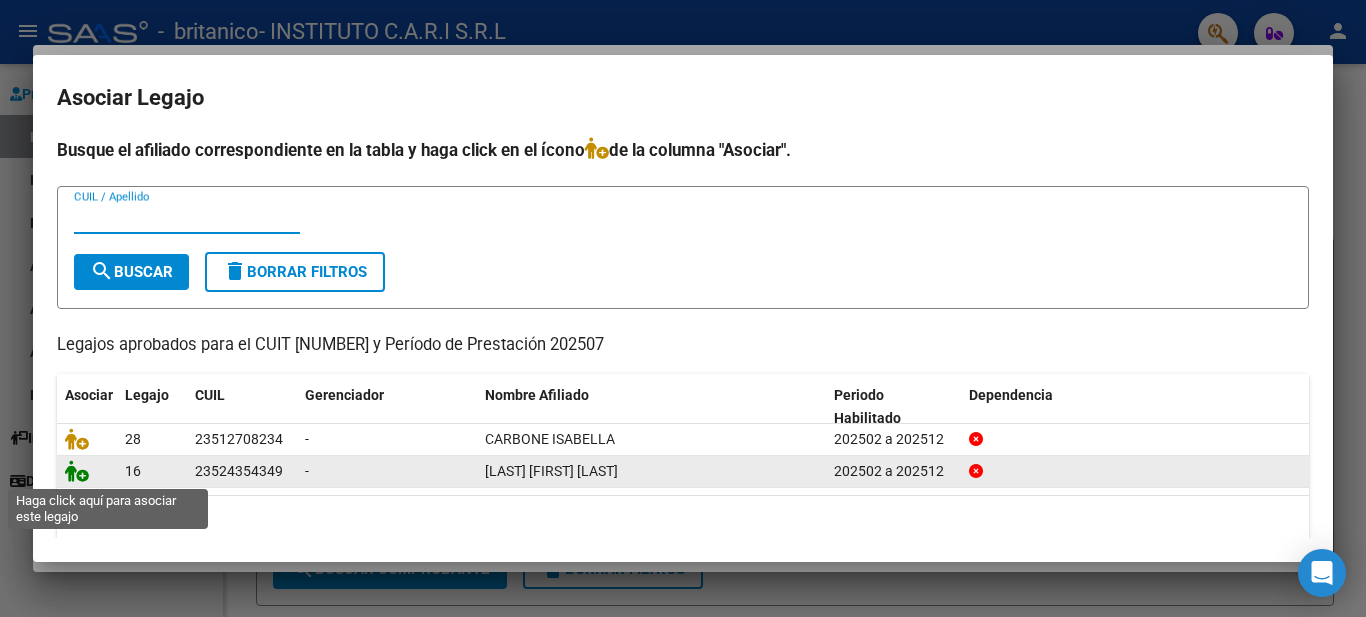 click 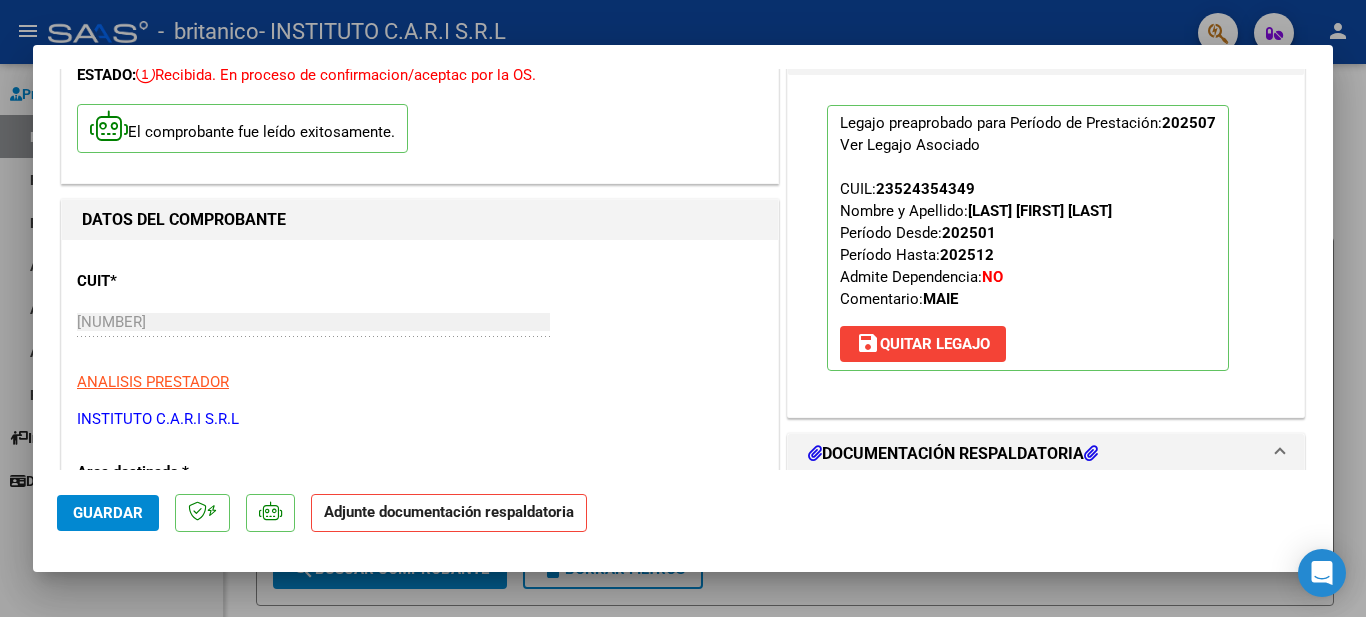 scroll, scrollTop: 300, scrollLeft: 0, axis: vertical 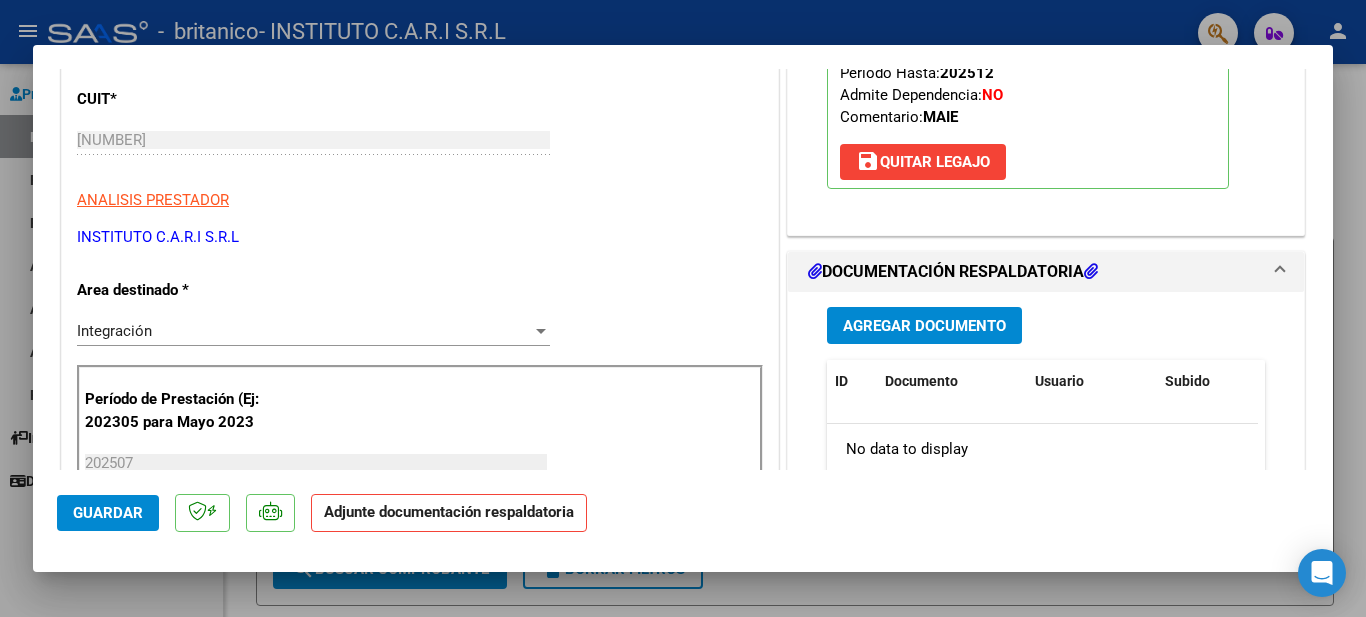 click on "Agregar Documento" at bounding box center [924, 326] 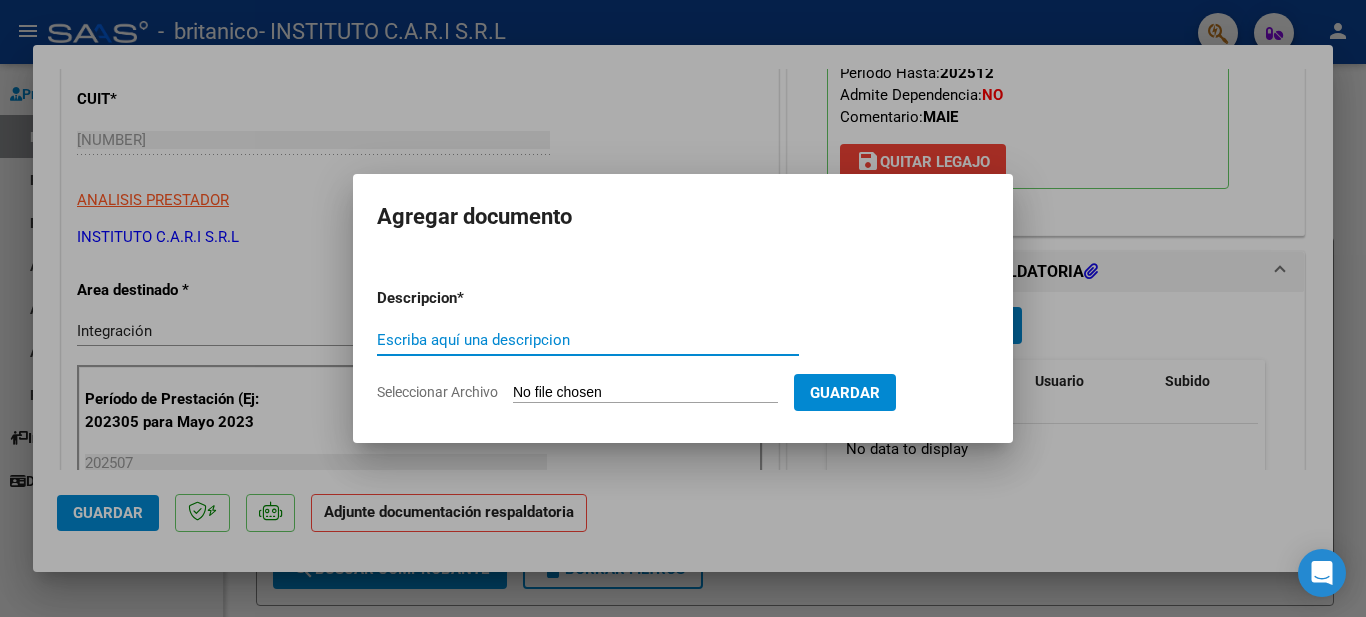 click on "Escriba aquí una descripcion" at bounding box center [588, 340] 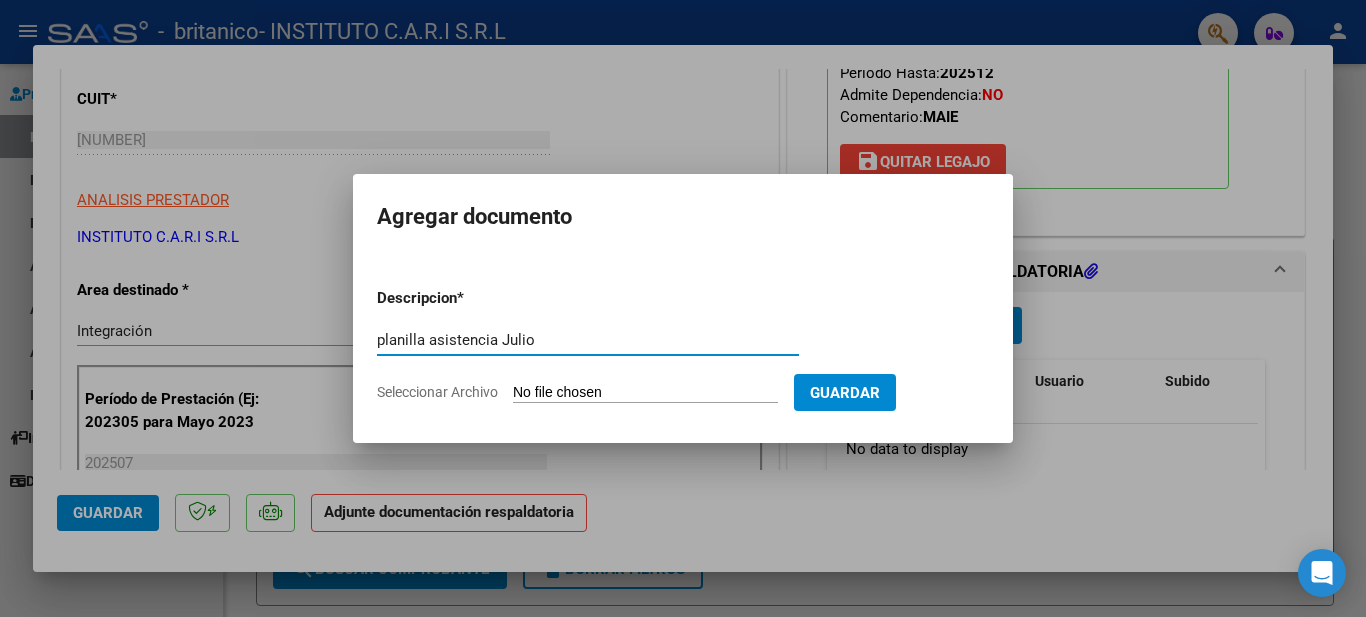 type on "planilla asistencia Julio" 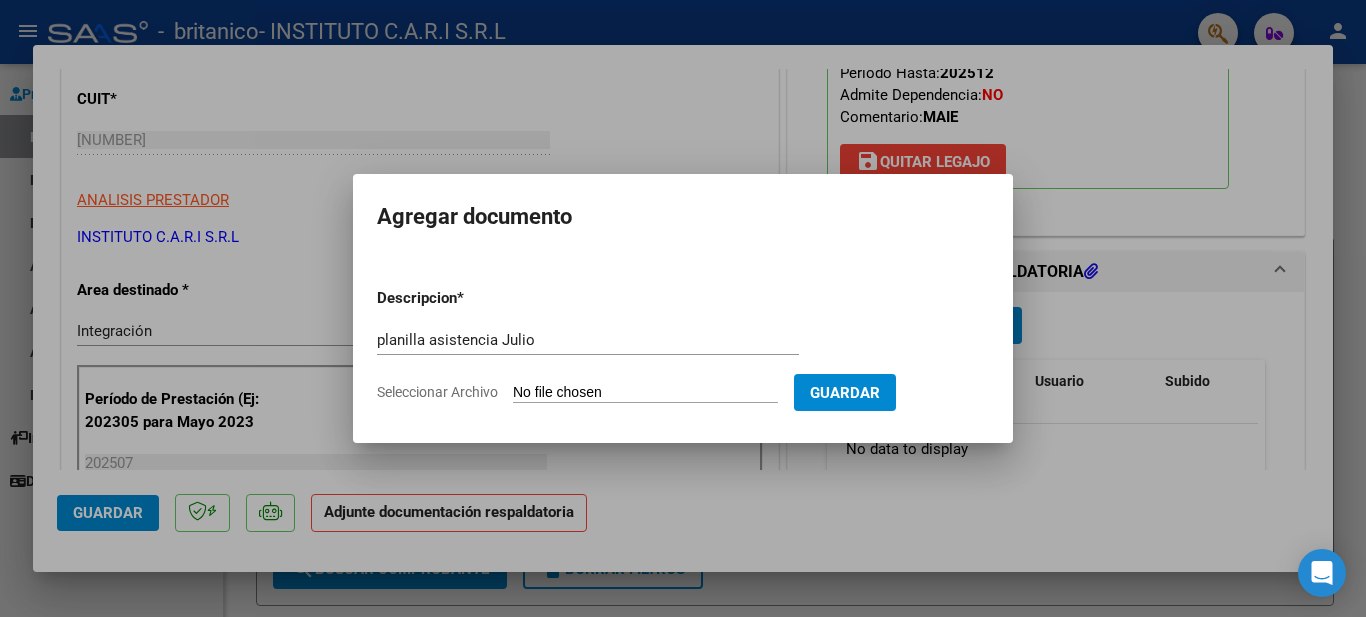 type on "C:\fakepath\[LAST] Julio.pdf" 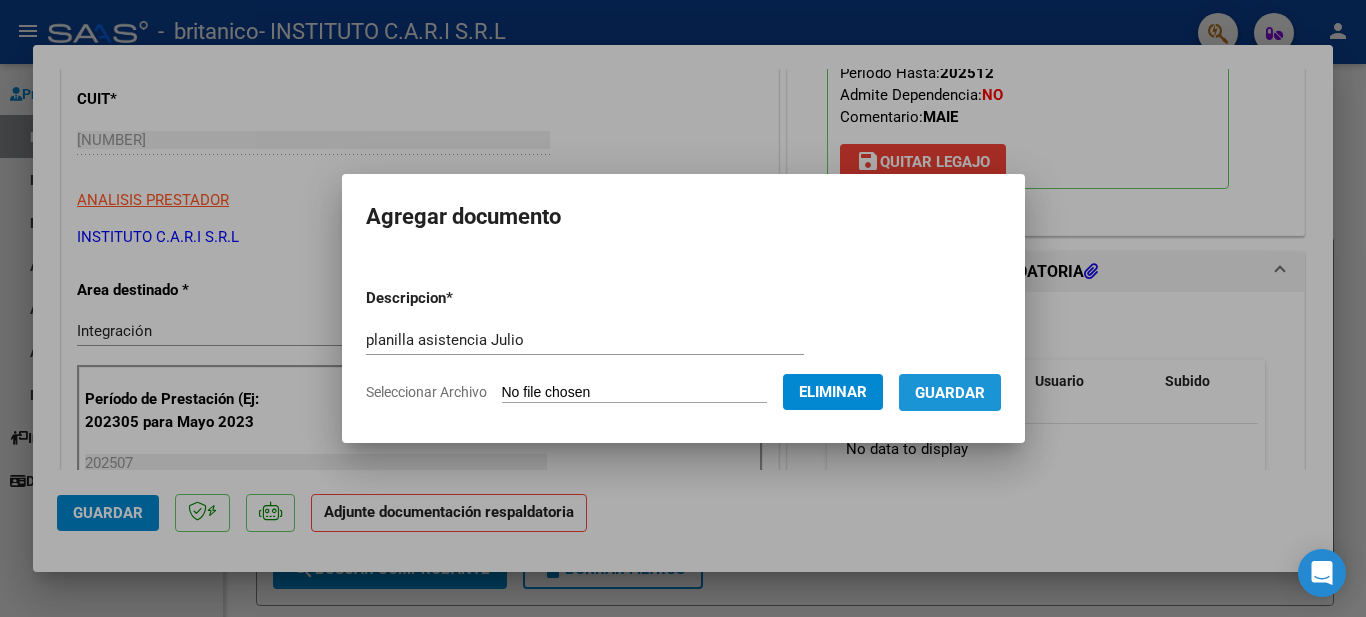 click on "Guardar" at bounding box center (950, 393) 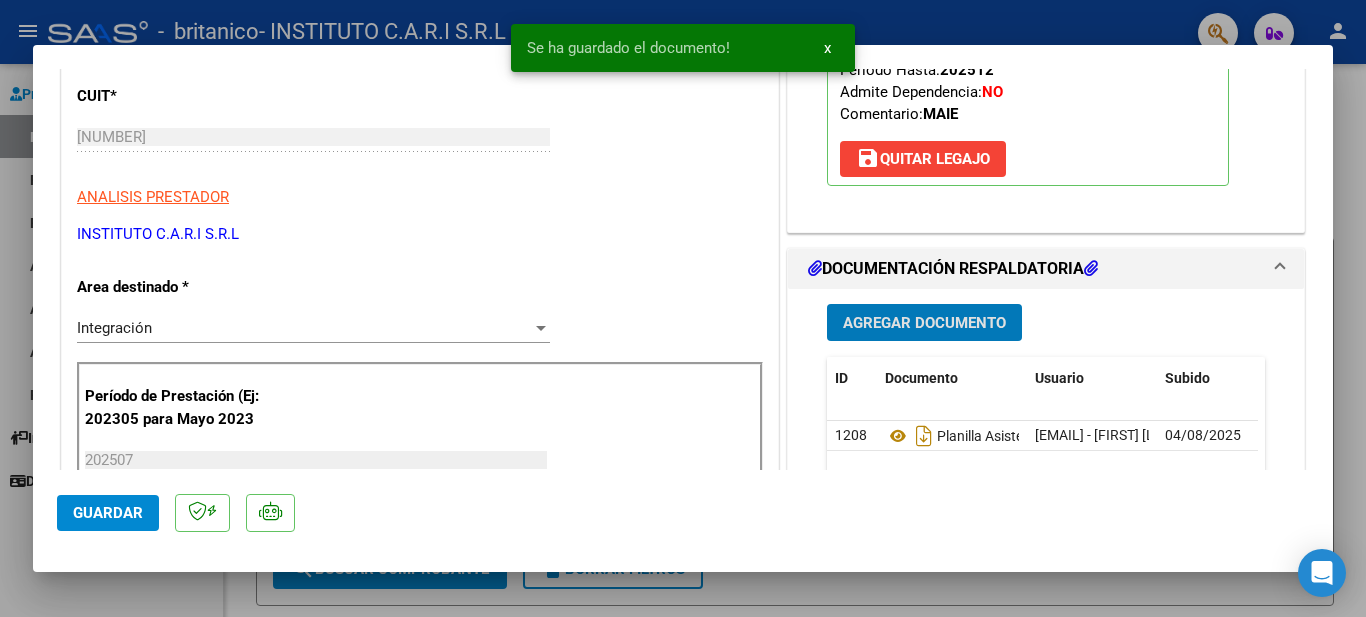 scroll, scrollTop: 300, scrollLeft: 0, axis: vertical 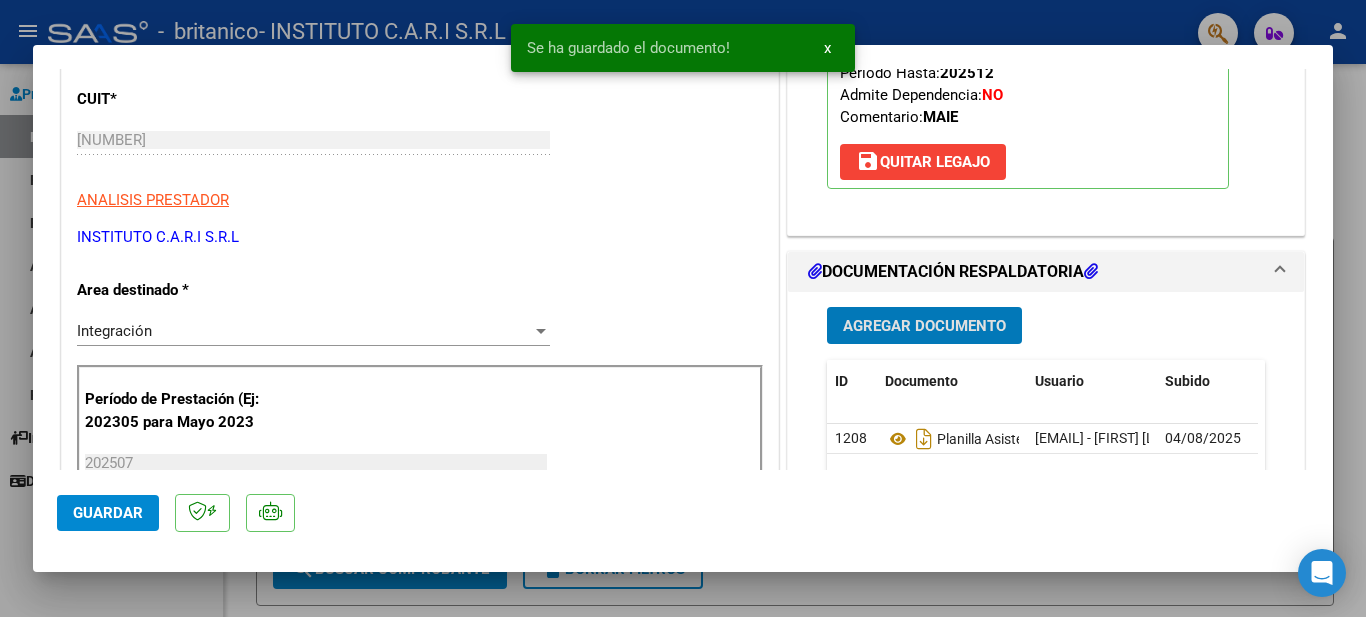 click on "Guardar" 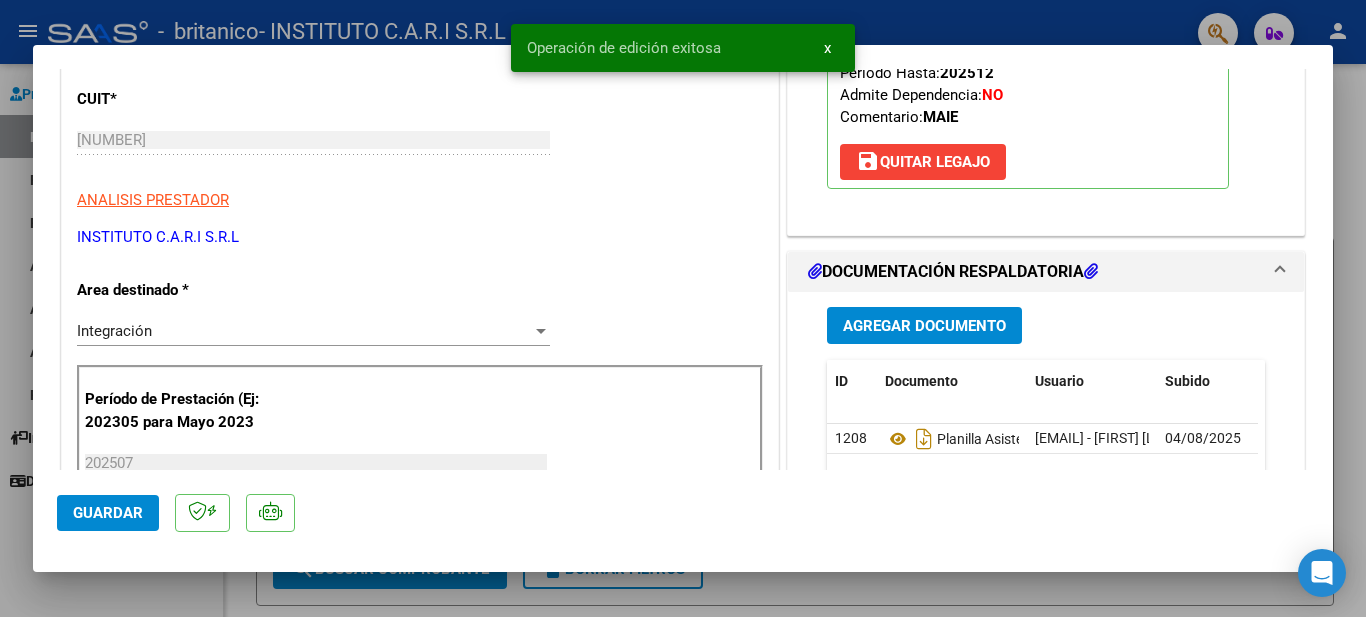 click on "x" at bounding box center (827, 48) 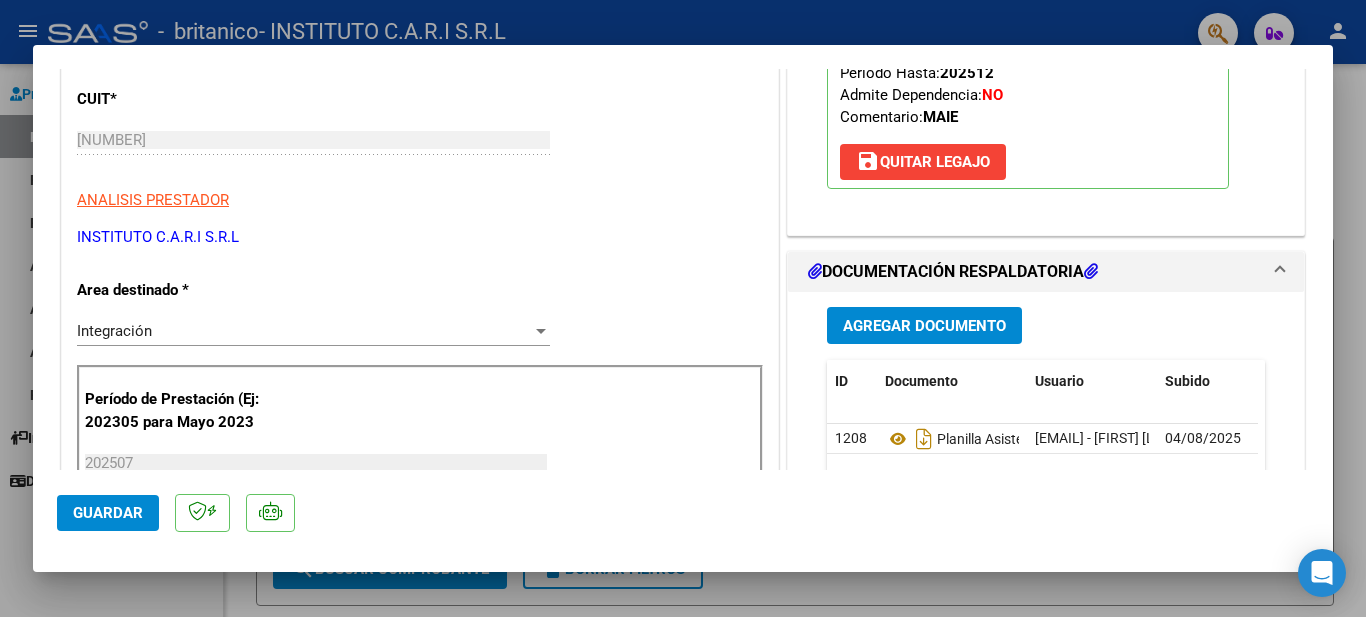 click at bounding box center (683, 308) 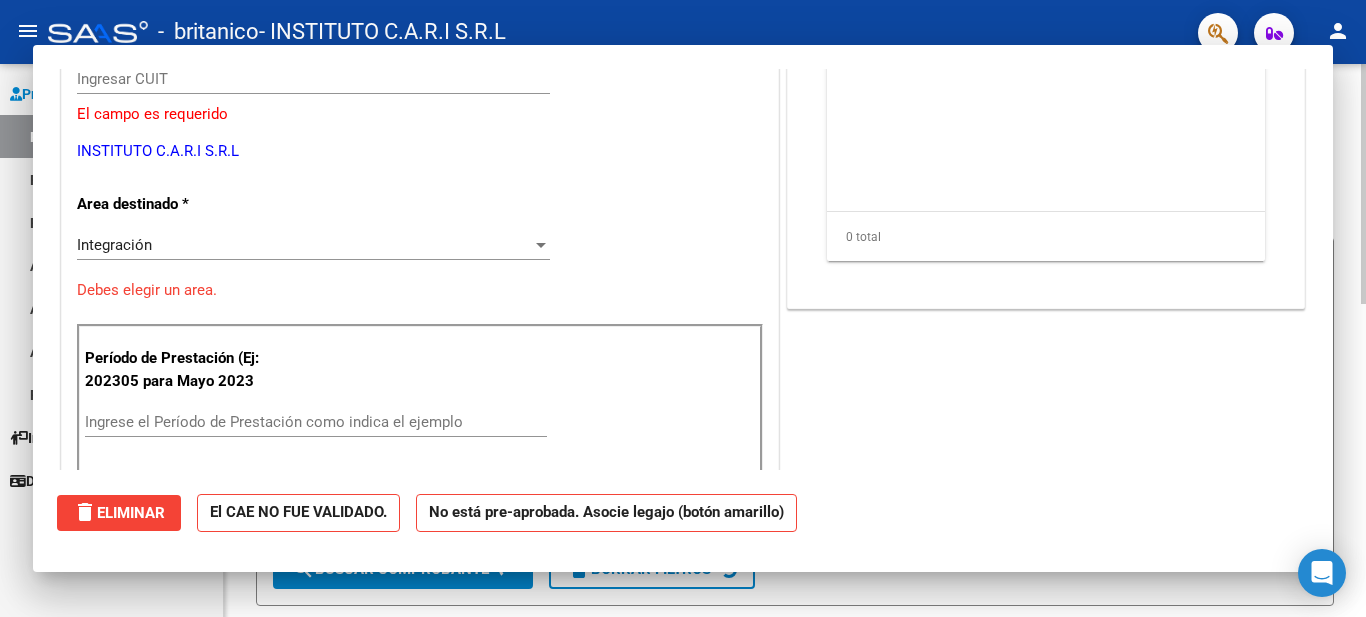 scroll, scrollTop: 0, scrollLeft: 0, axis: both 